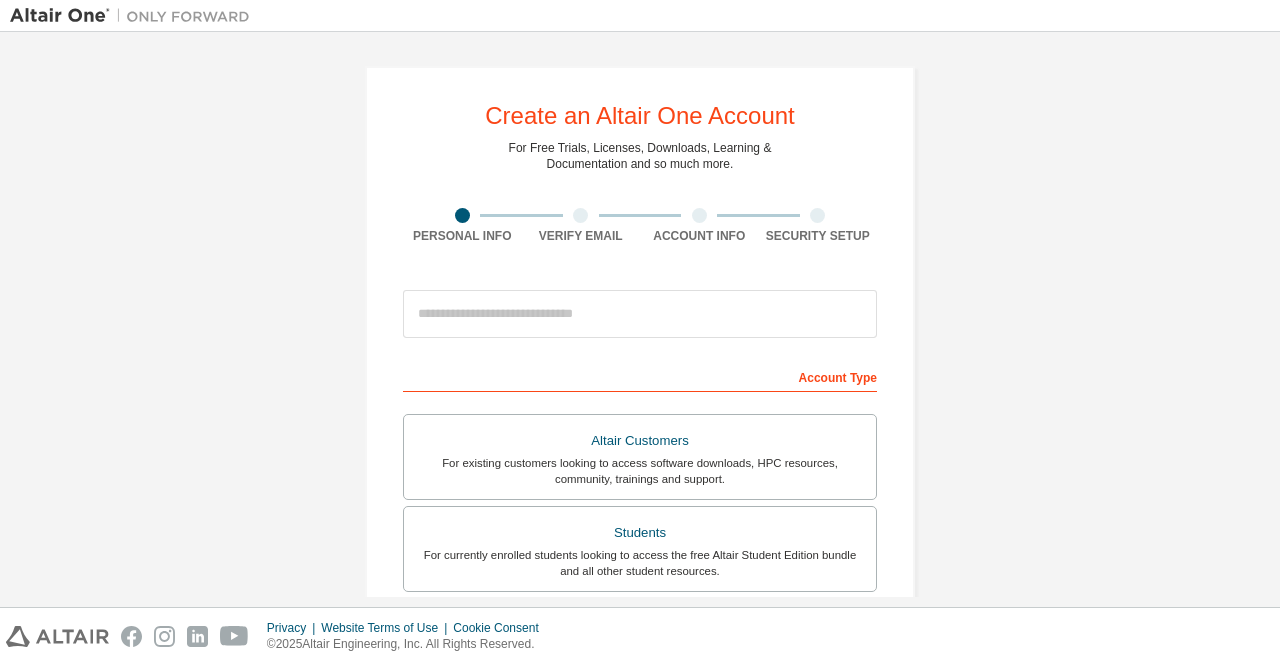 scroll, scrollTop: 0, scrollLeft: 0, axis: both 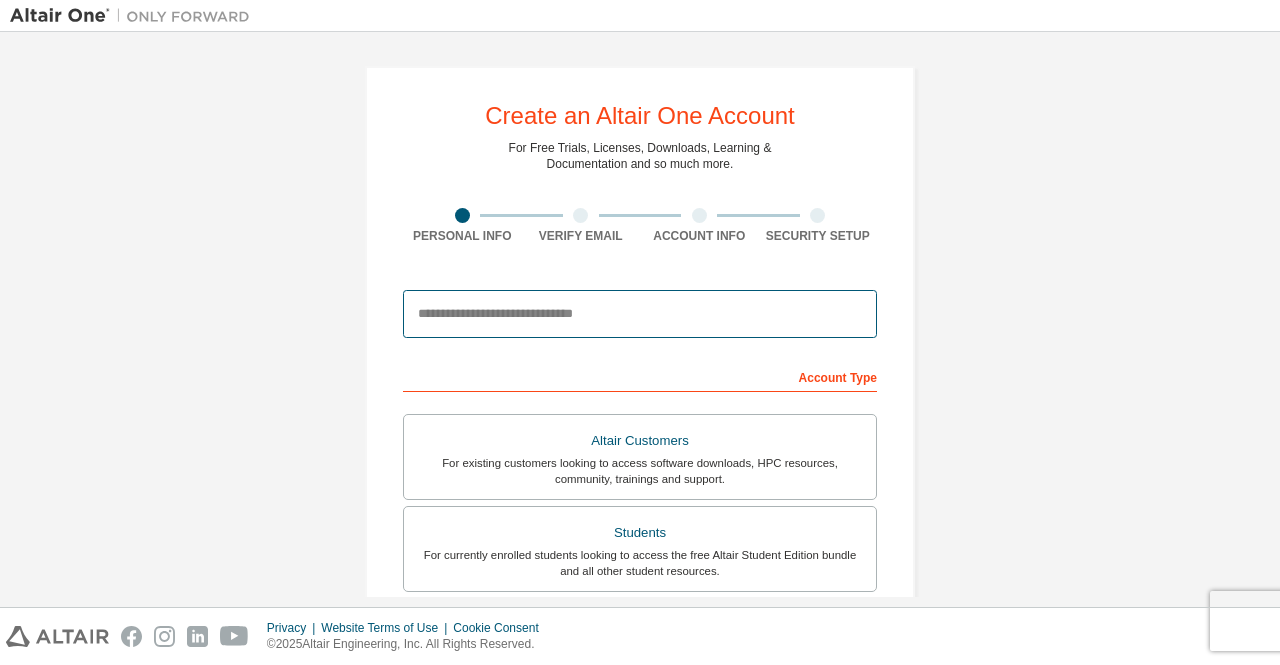 click at bounding box center (640, 314) 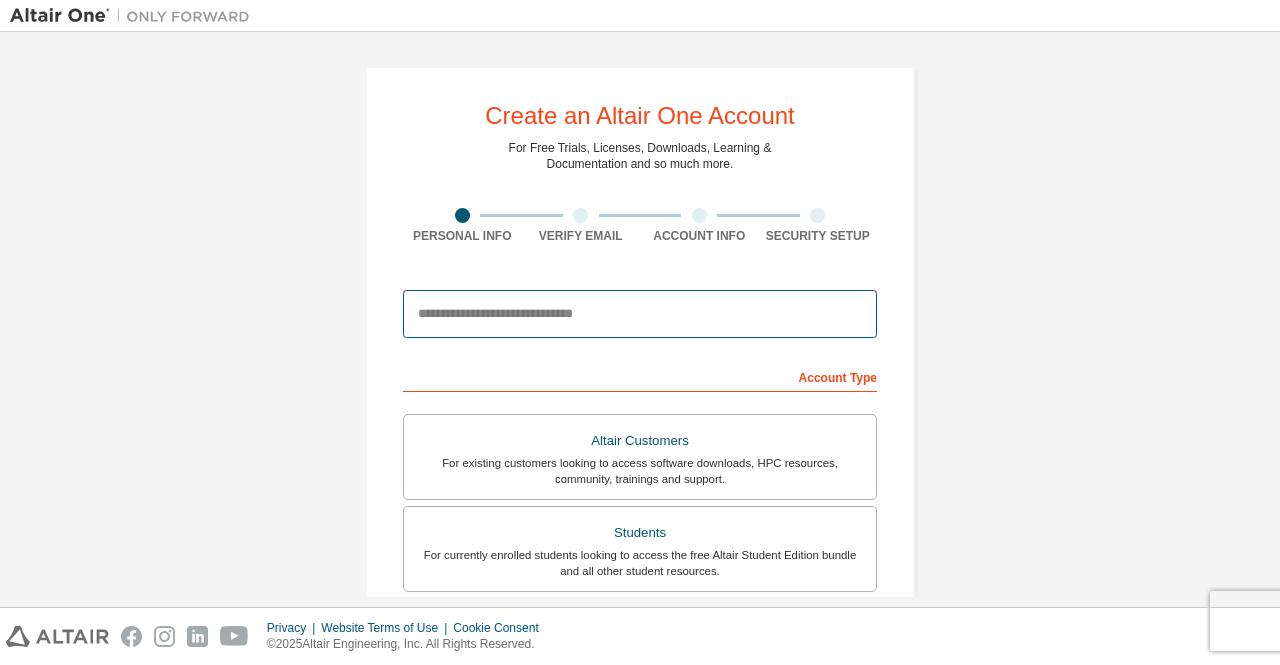 type on "**********" 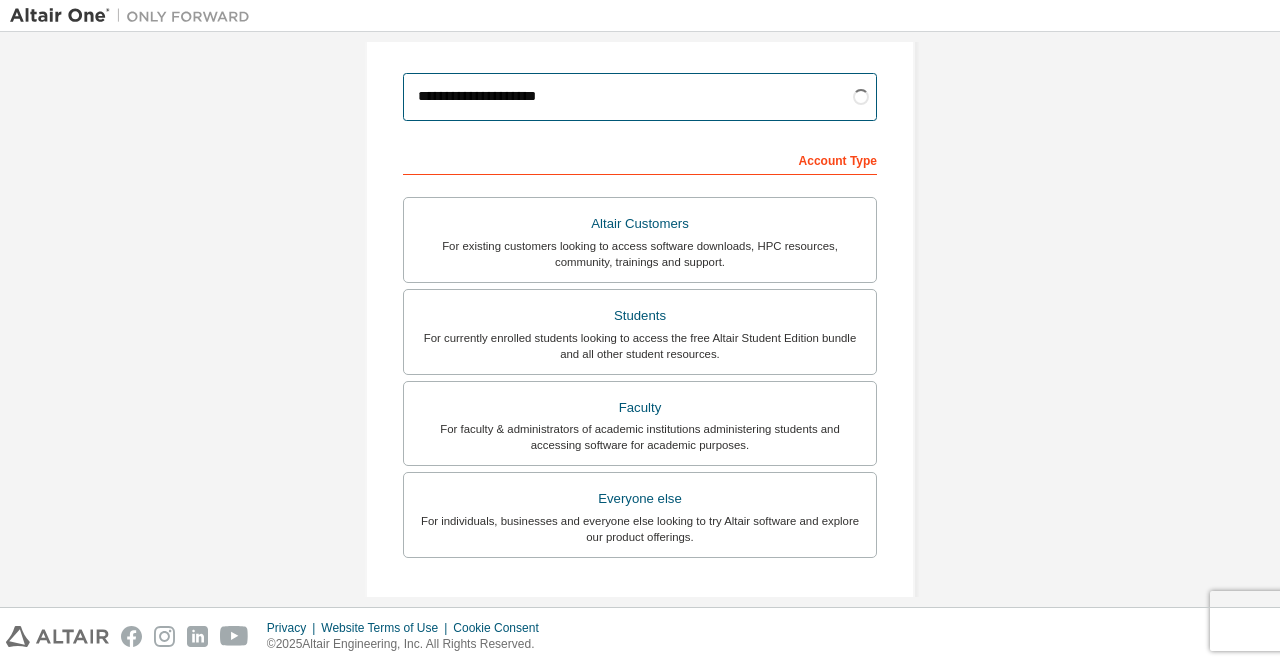 scroll, scrollTop: 218, scrollLeft: 0, axis: vertical 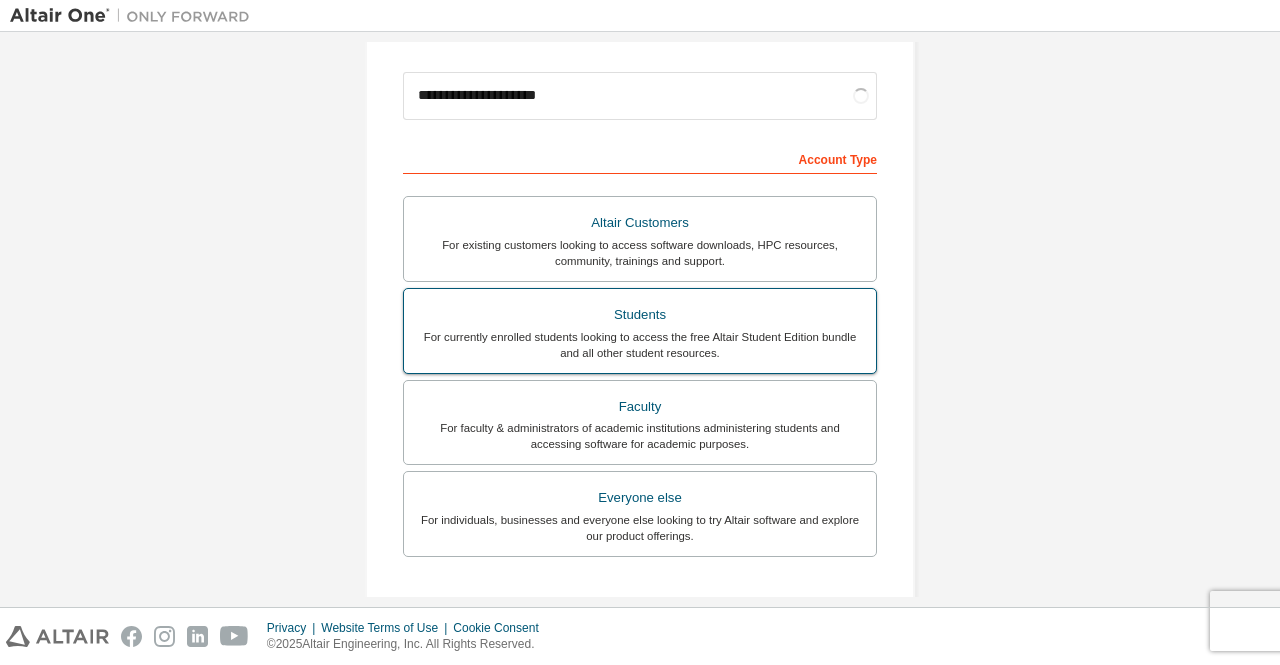 click on "Students" at bounding box center [640, 315] 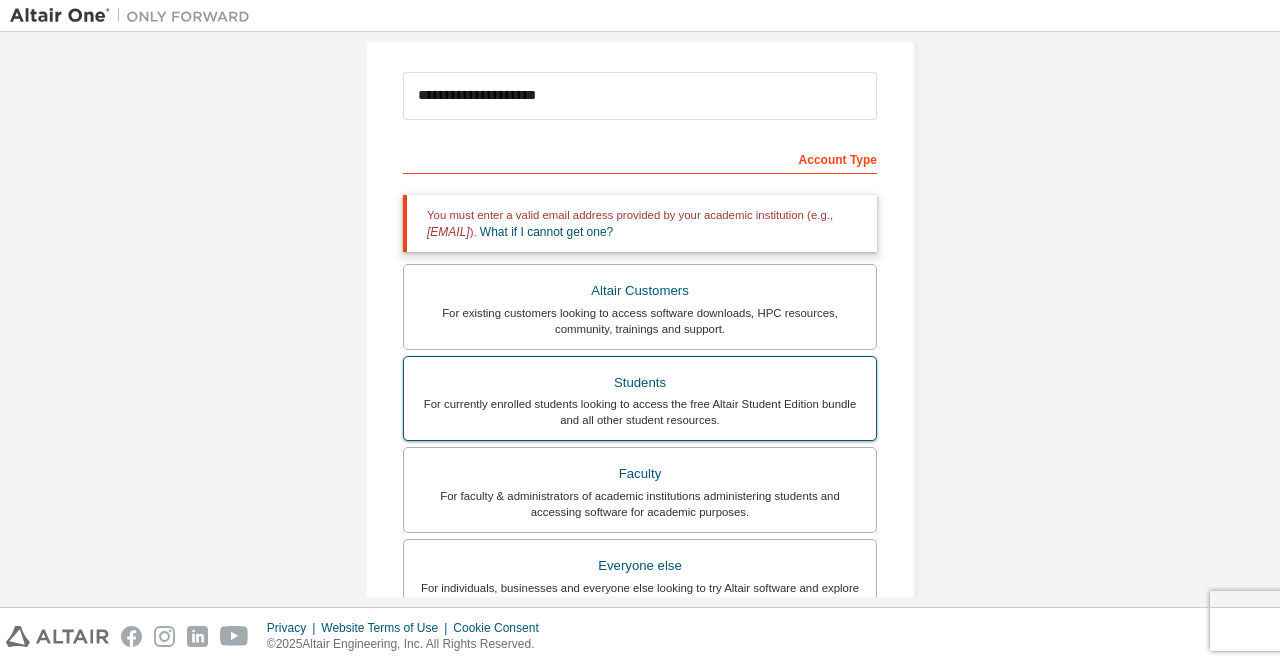 scroll, scrollTop: 566, scrollLeft: 0, axis: vertical 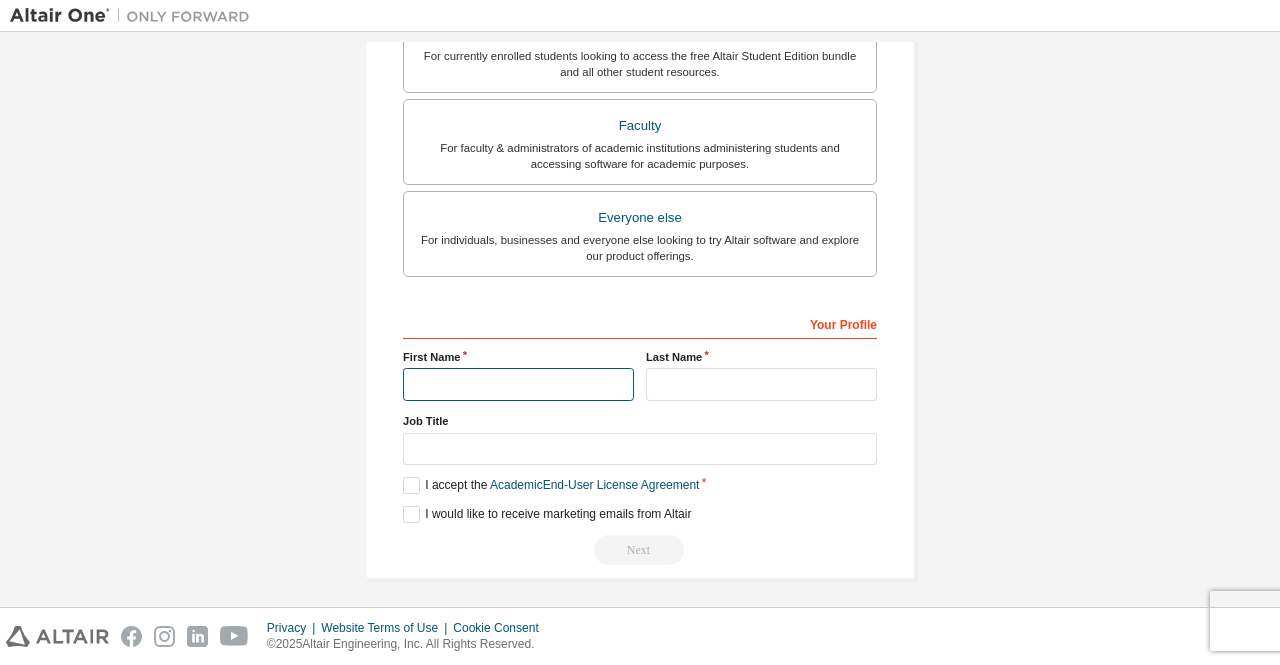 click at bounding box center [518, 384] 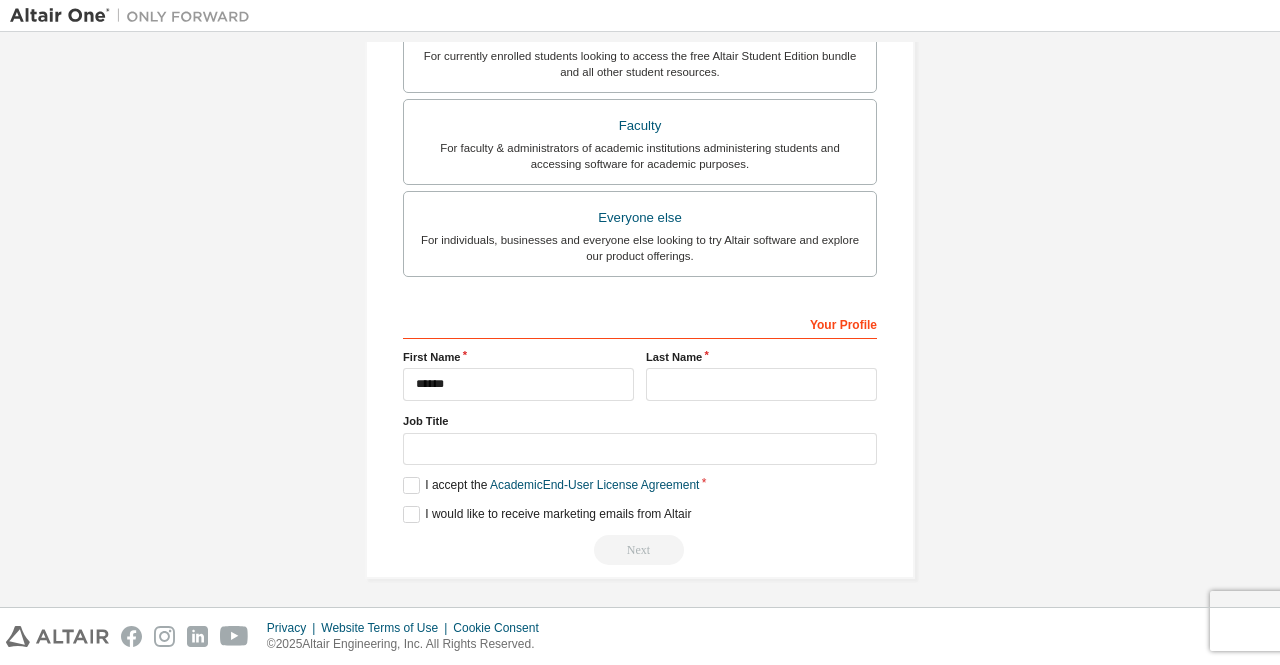 click on "Last Name" at bounding box center (761, 357) 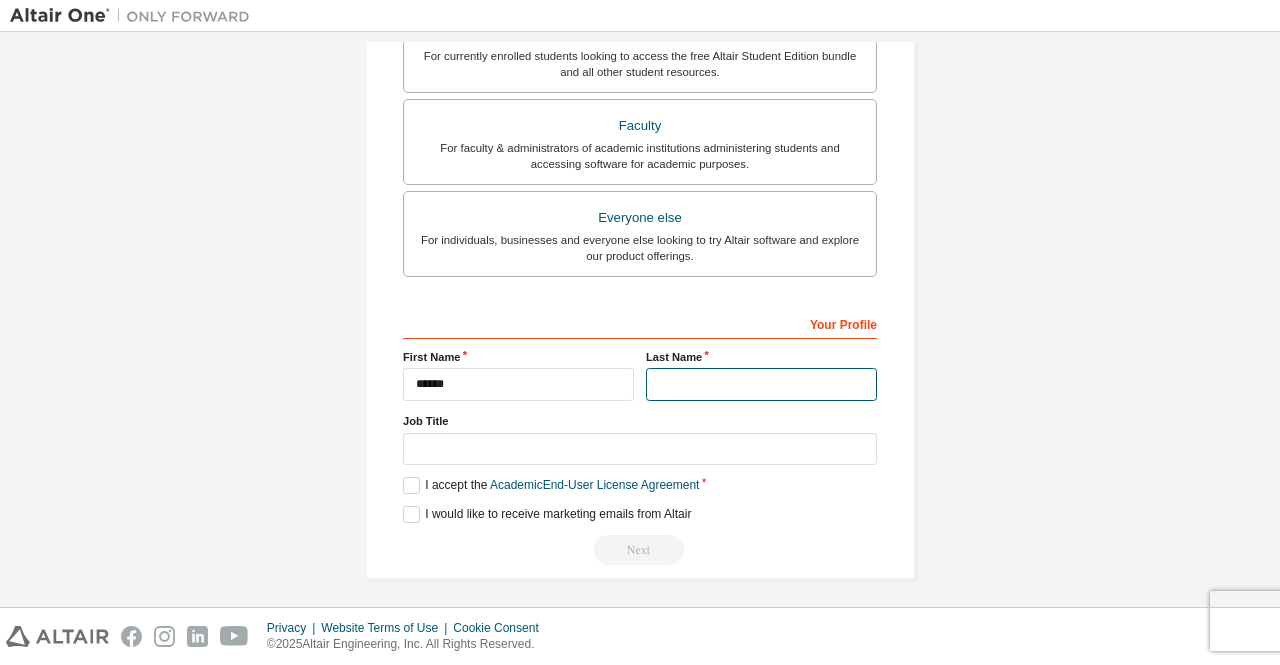 click at bounding box center (761, 384) 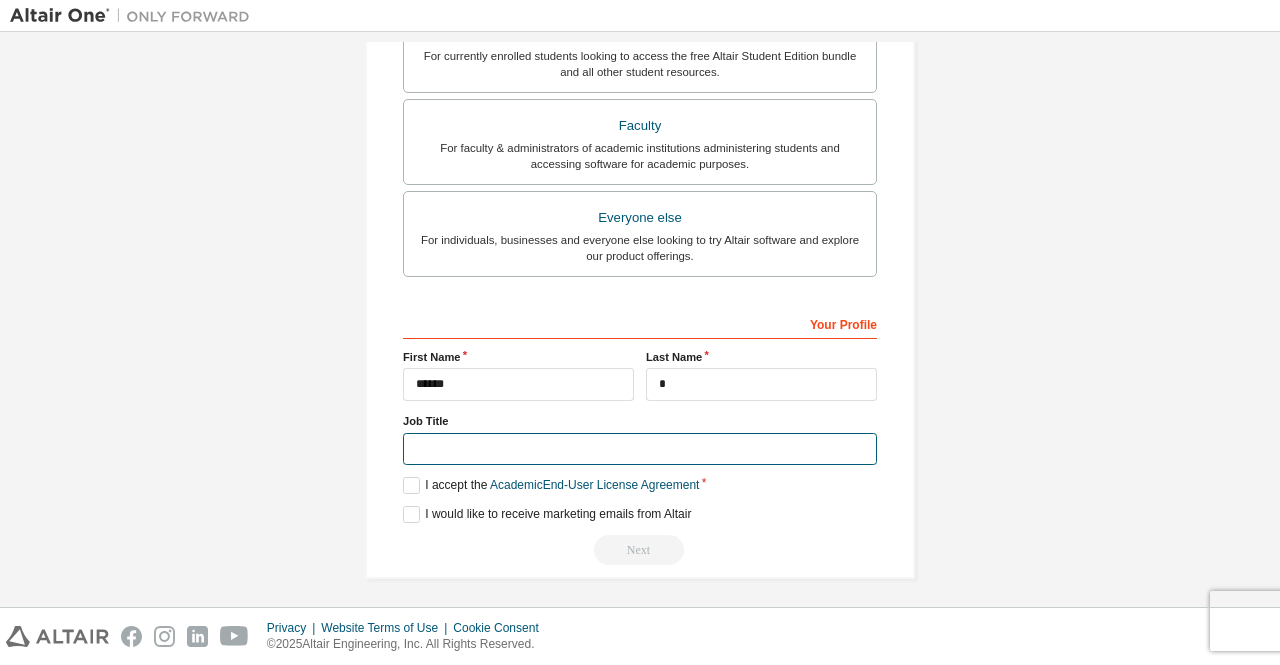 click at bounding box center (640, 449) 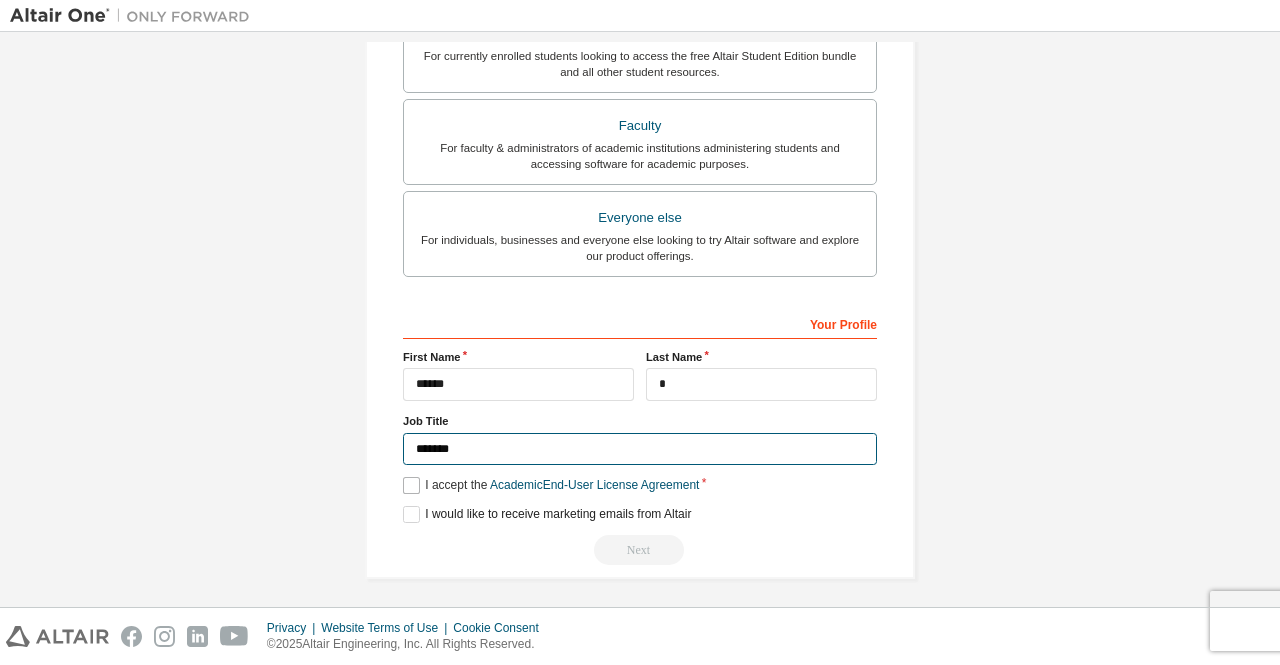 type on "*******" 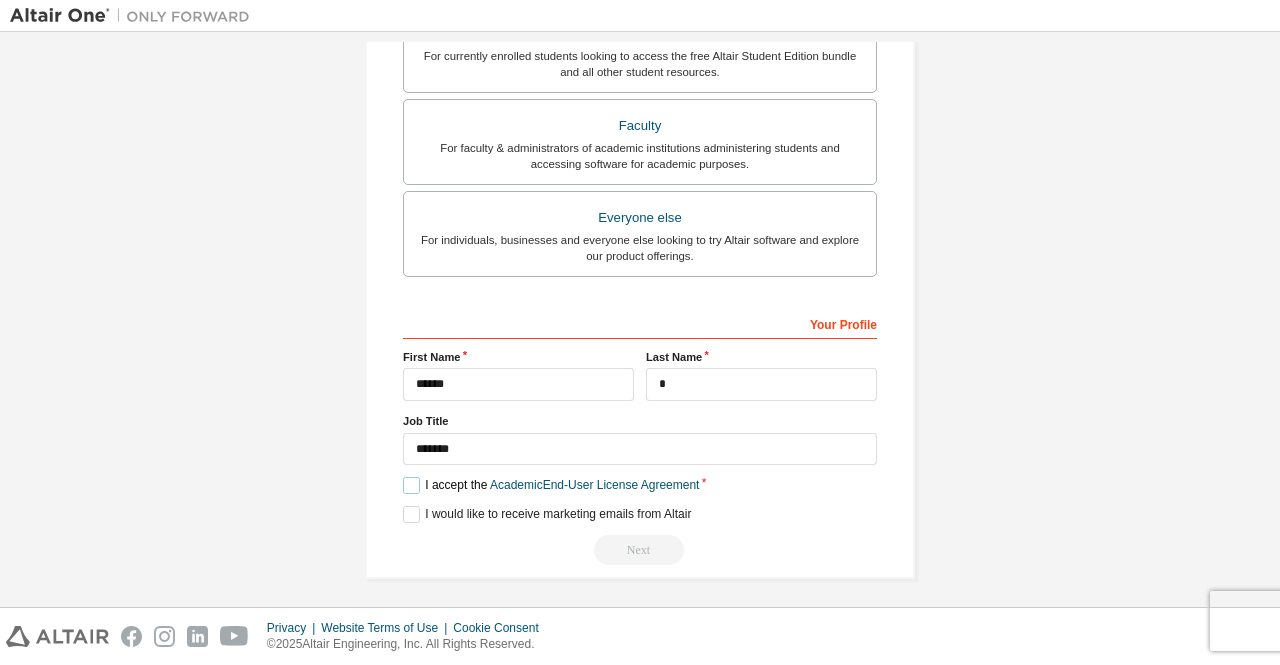 click on "I accept the   Academic   End-User License Agreement" at bounding box center [551, 485] 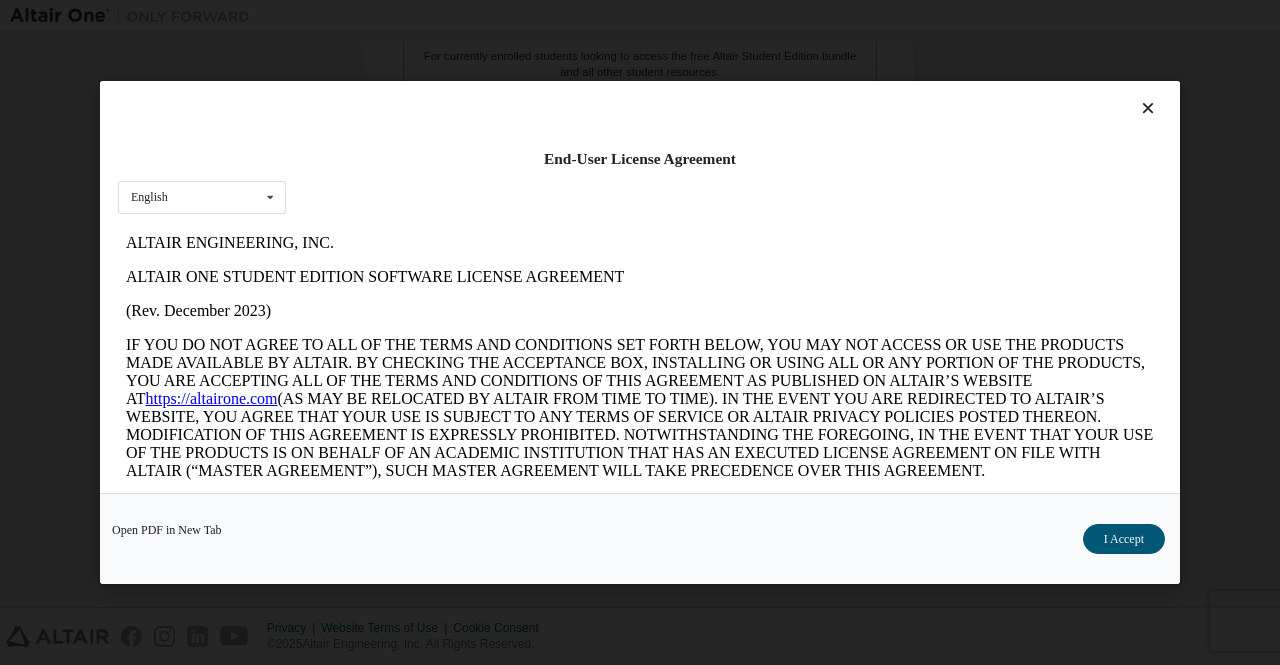 scroll, scrollTop: 0, scrollLeft: 0, axis: both 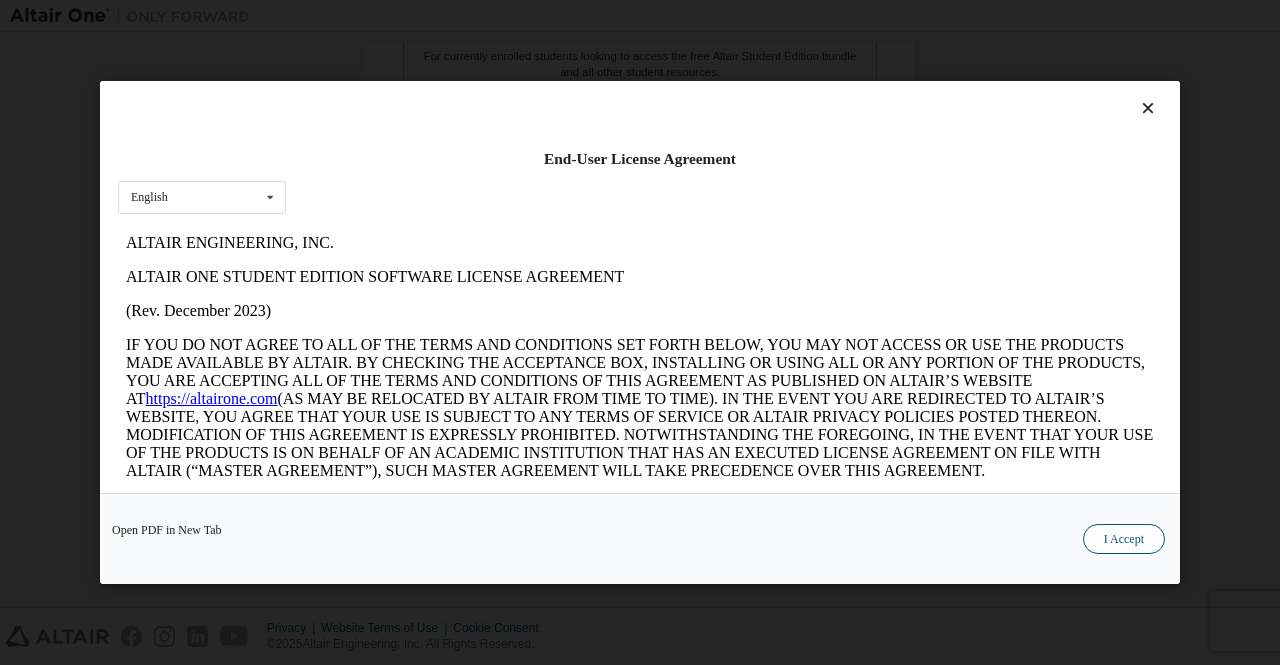 click on "I Accept" at bounding box center (1124, 539) 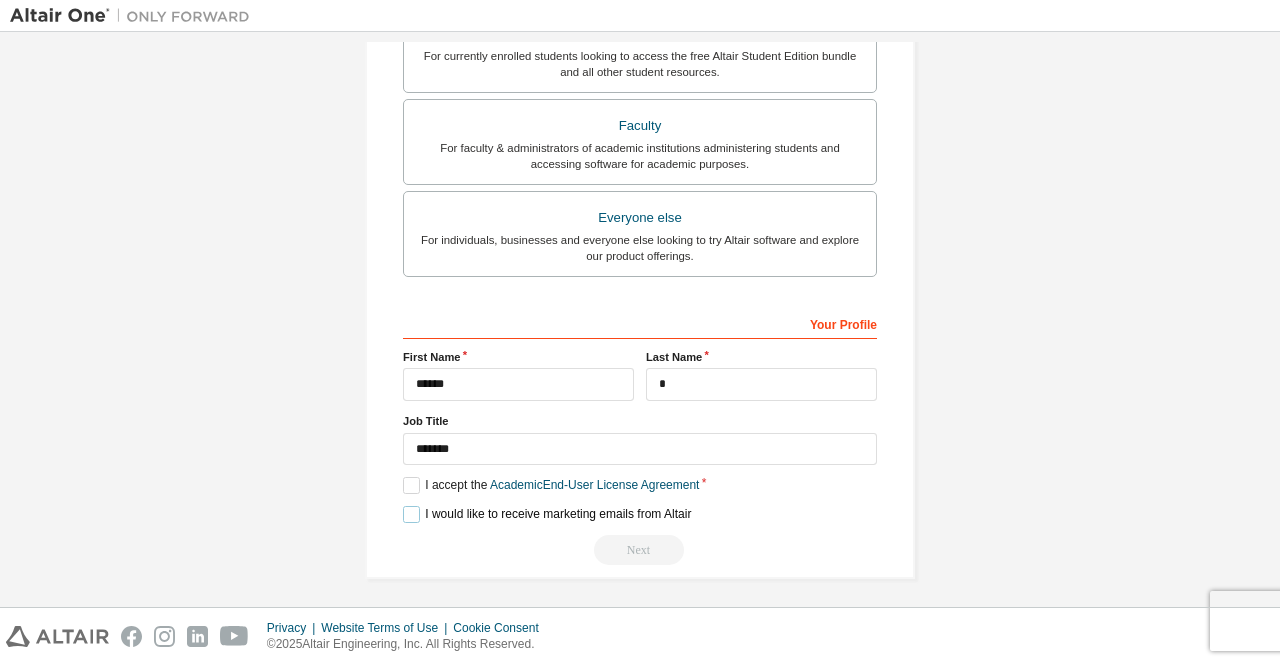 click on "I would like to receive marketing emails from Altair" at bounding box center (547, 514) 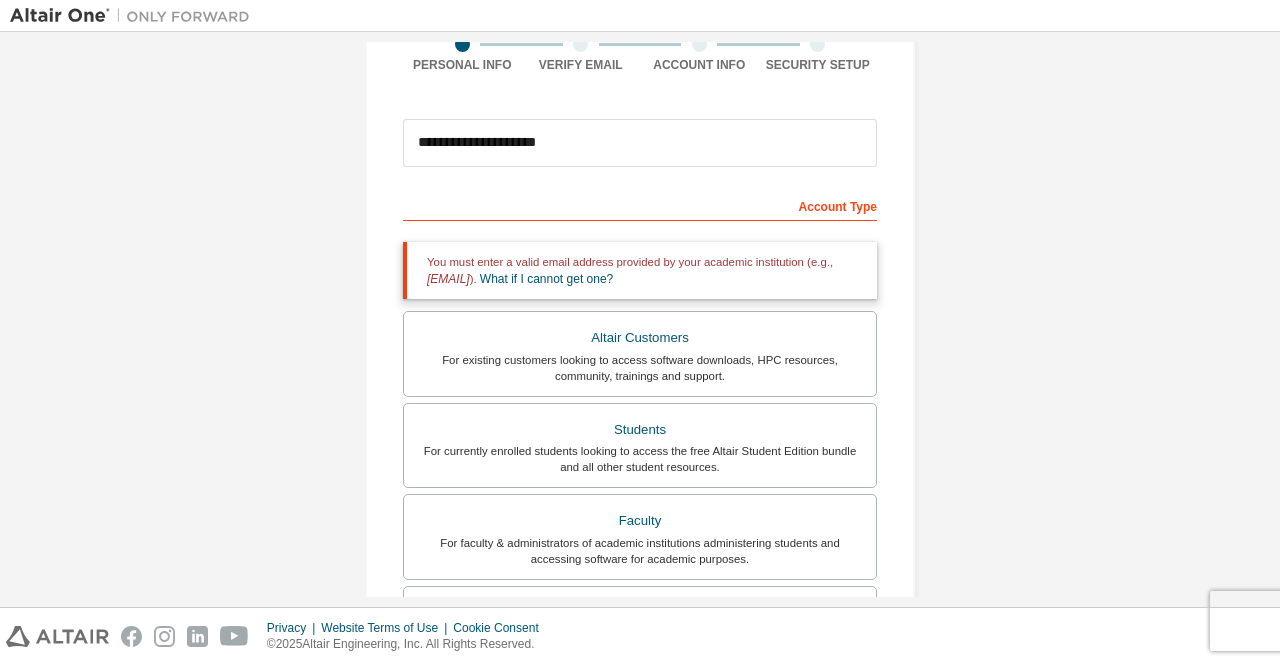 scroll, scrollTop: 174, scrollLeft: 0, axis: vertical 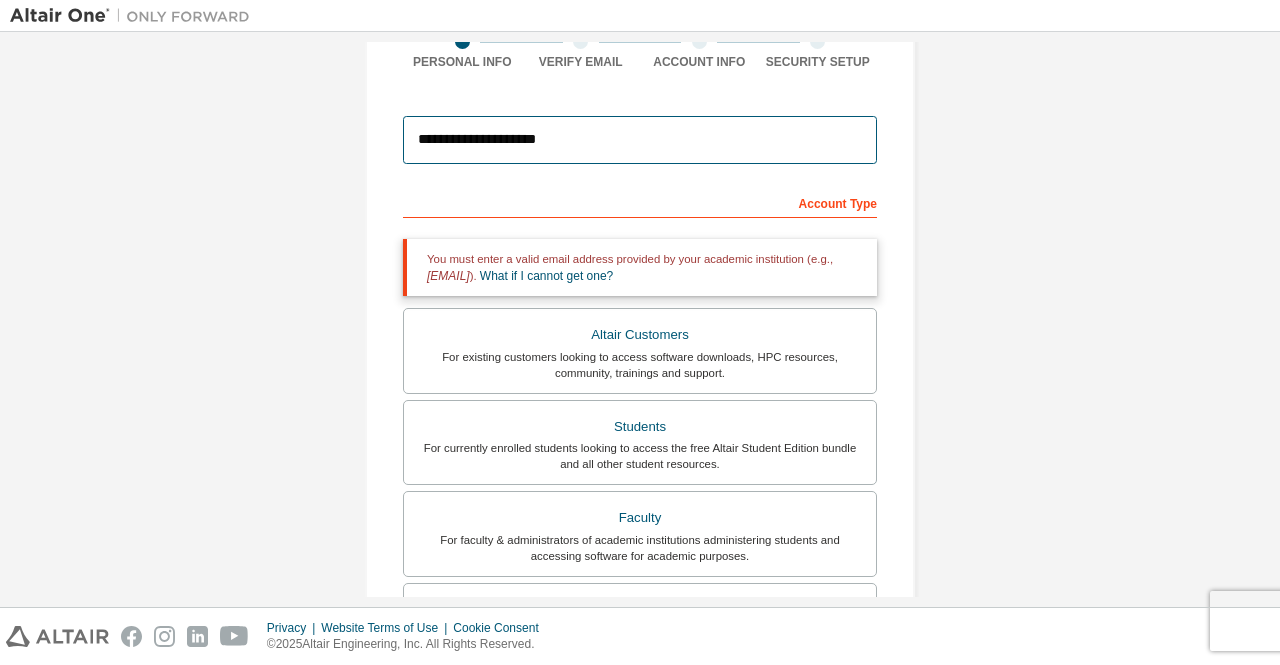 click on "**********" at bounding box center (640, 140) 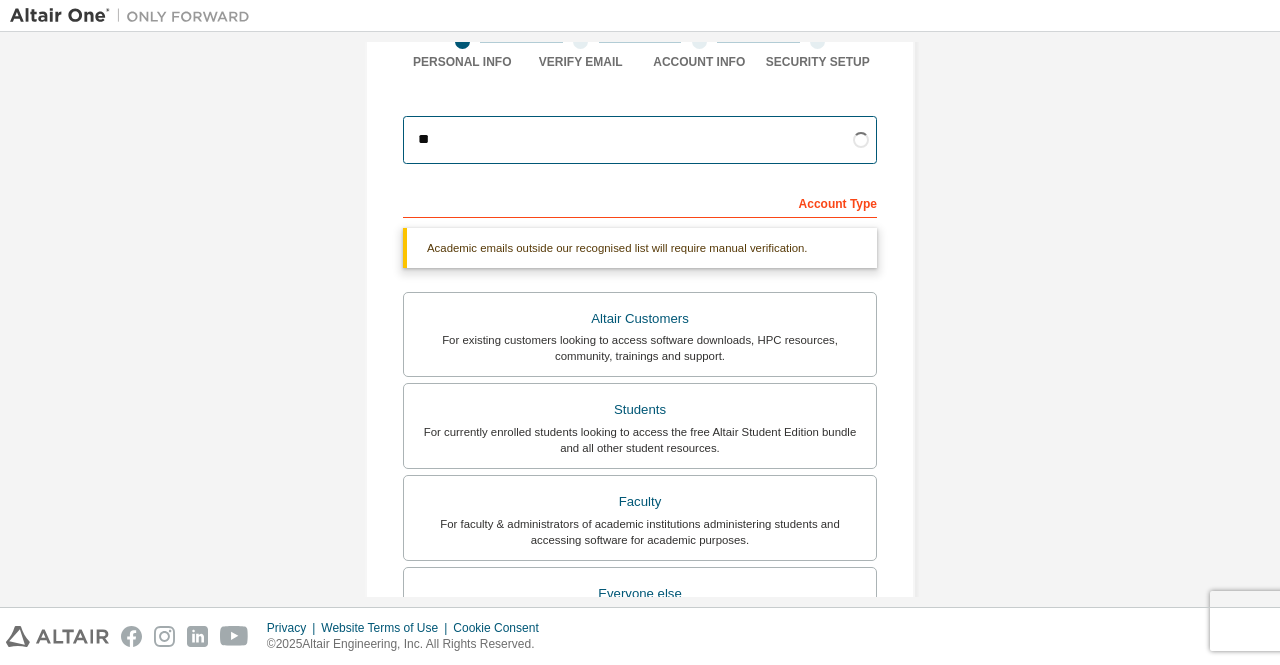 type on "*" 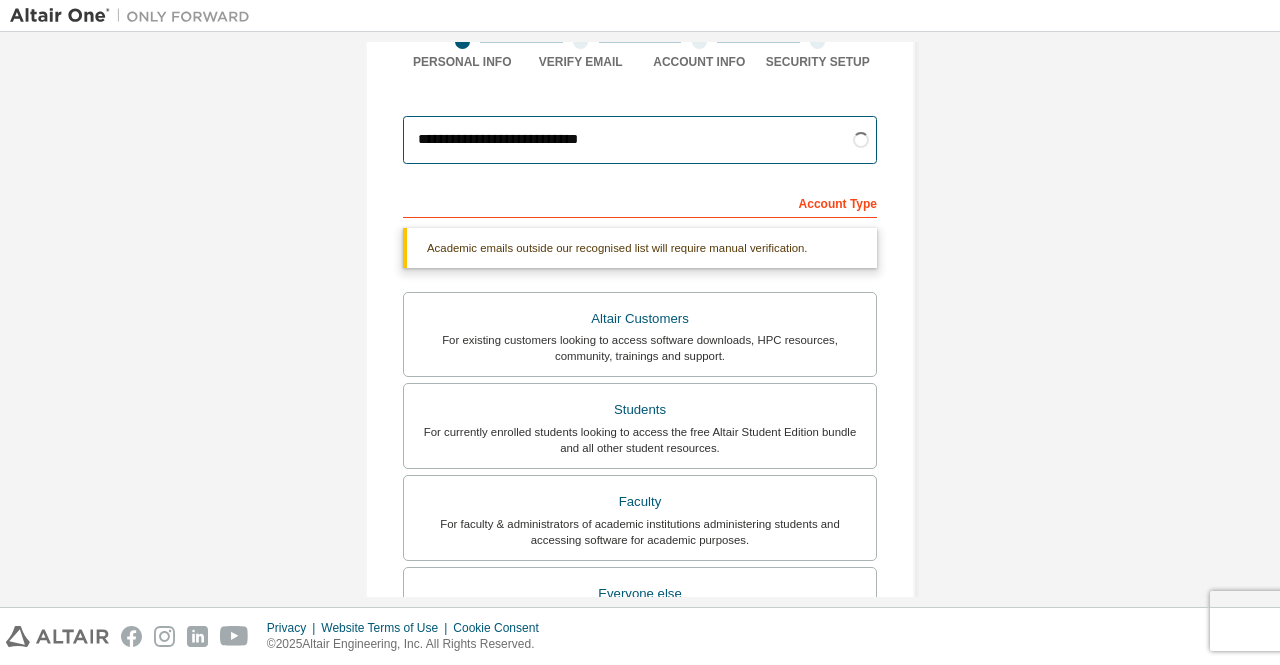click on "**********" at bounding box center [640, 140] 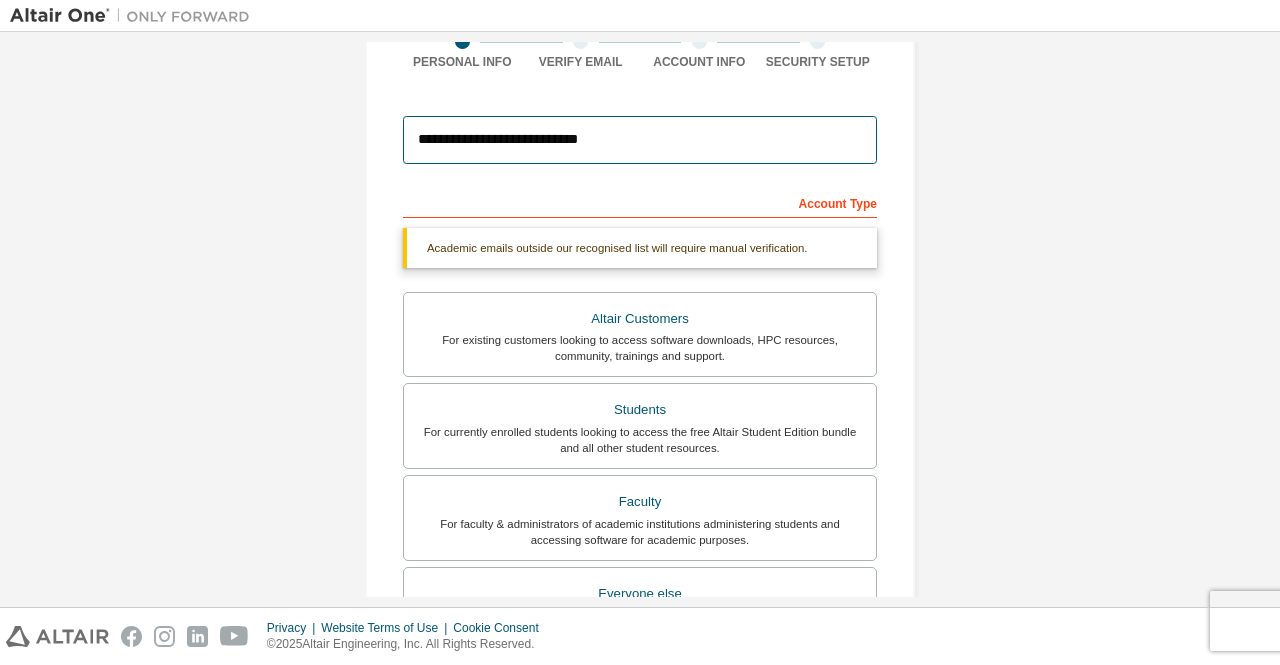 type on "**********" 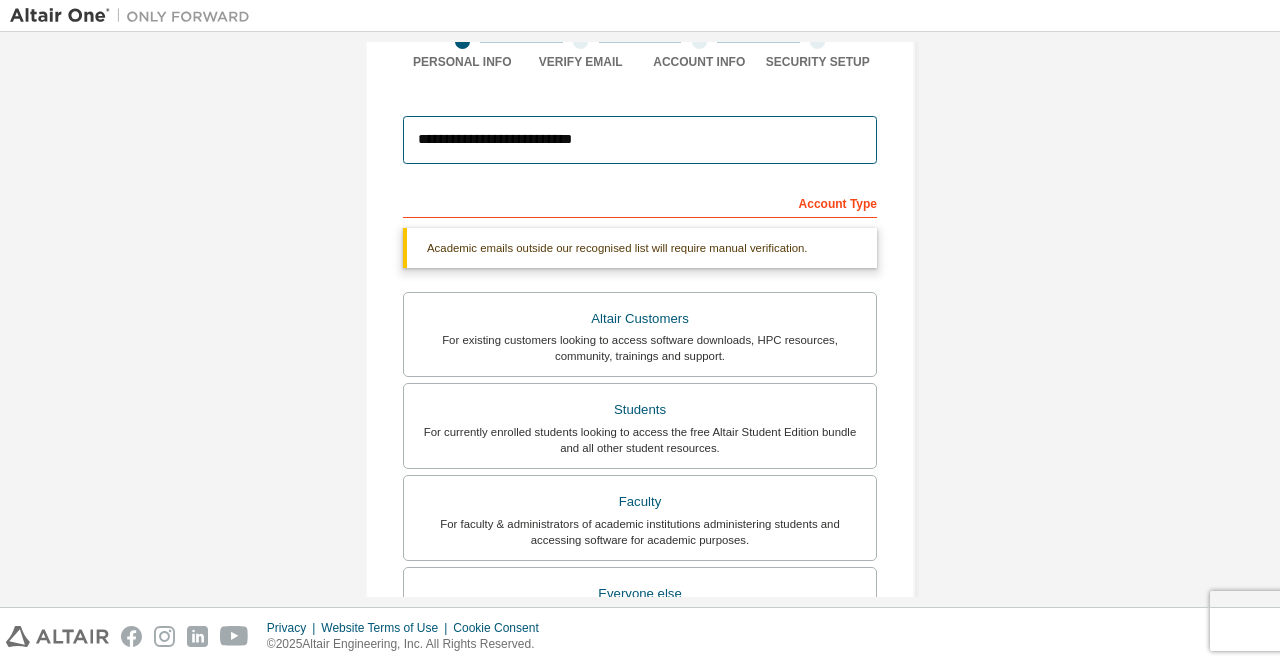 drag, startPoint x: 603, startPoint y: 144, endPoint x: 397, endPoint y: 133, distance: 206.29349 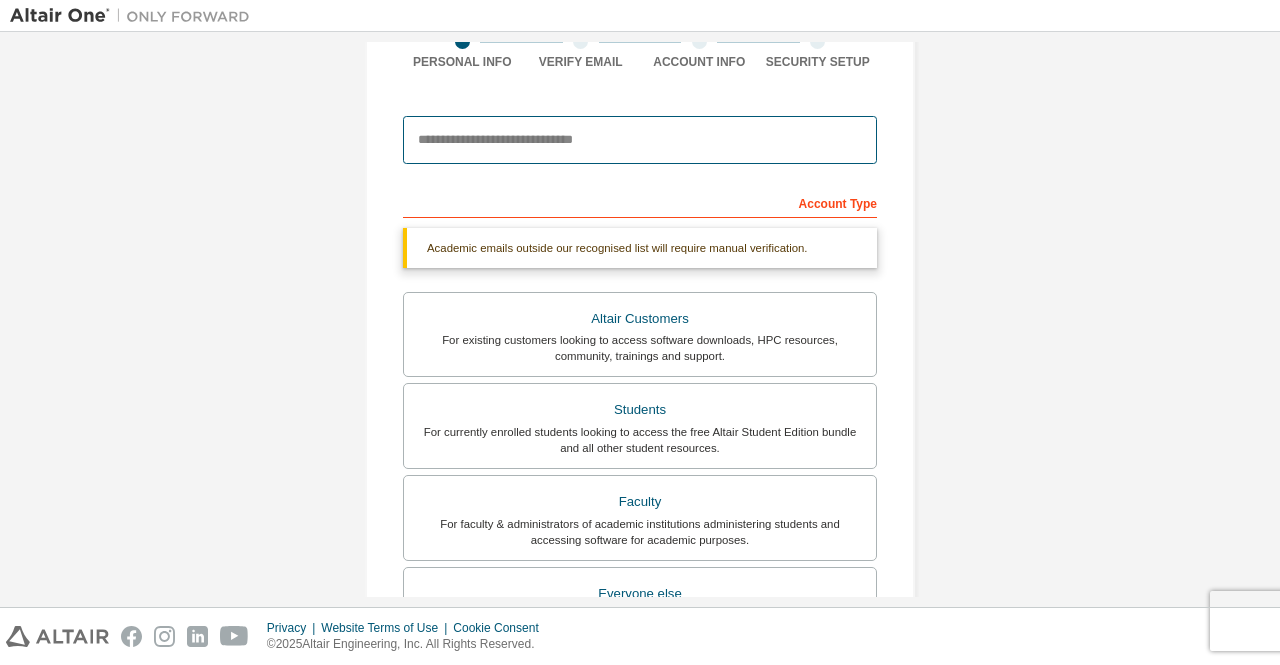click at bounding box center [640, 140] 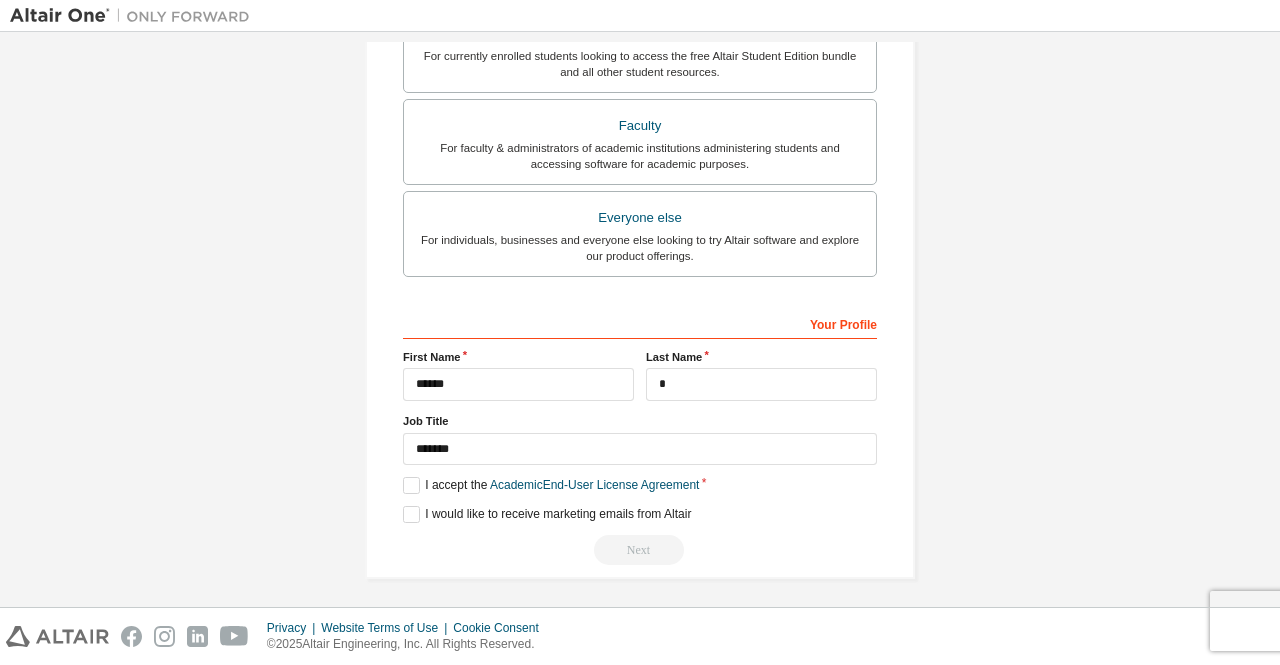 scroll, scrollTop: 0, scrollLeft: 0, axis: both 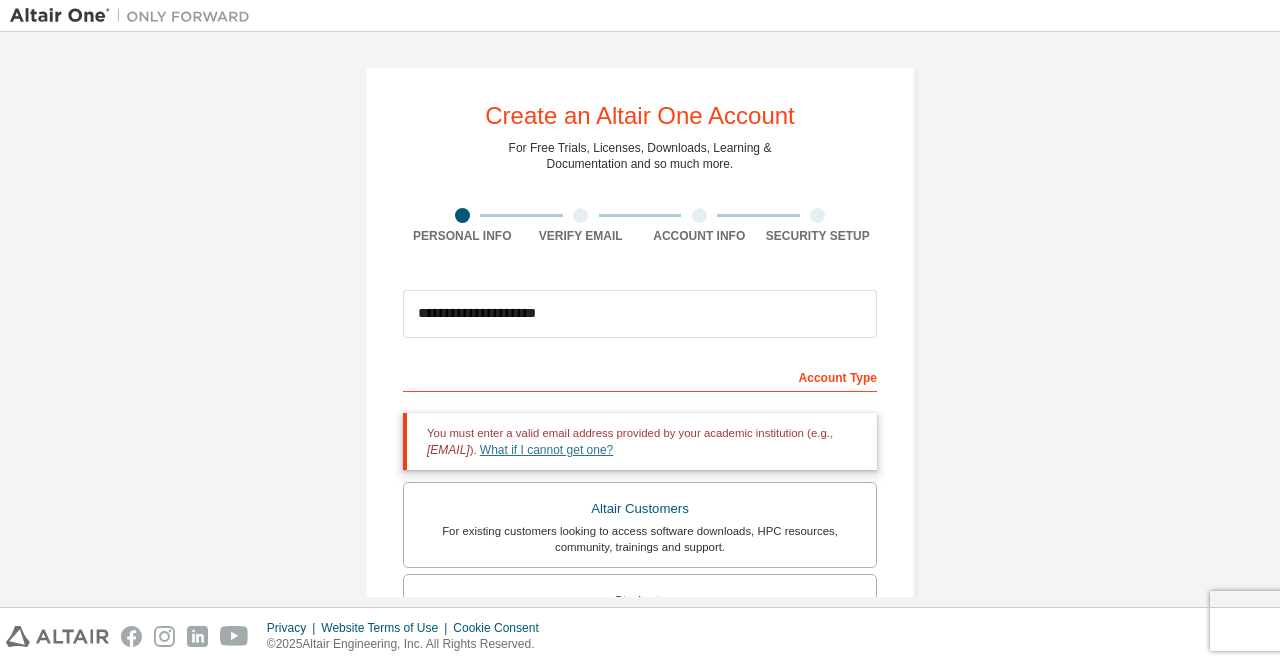 click on "What if I cannot get one?" at bounding box center [546, 450] 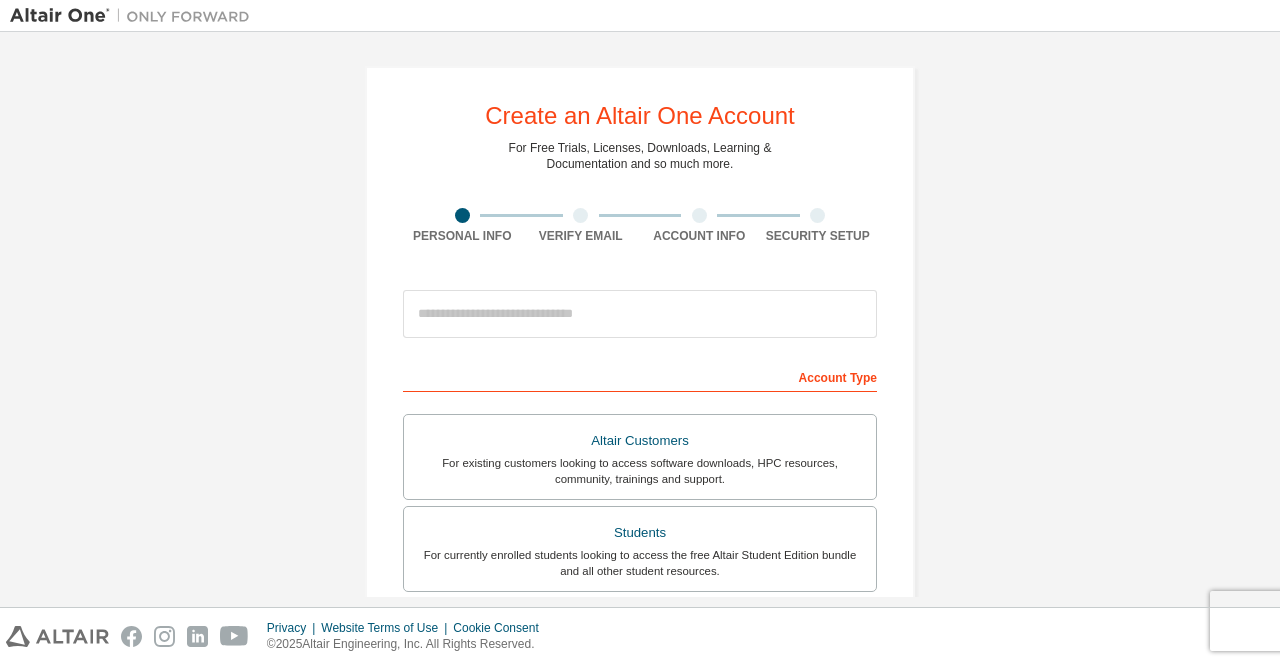 scroll, scrollTop: 0, scrollLeft: 0, axis: both 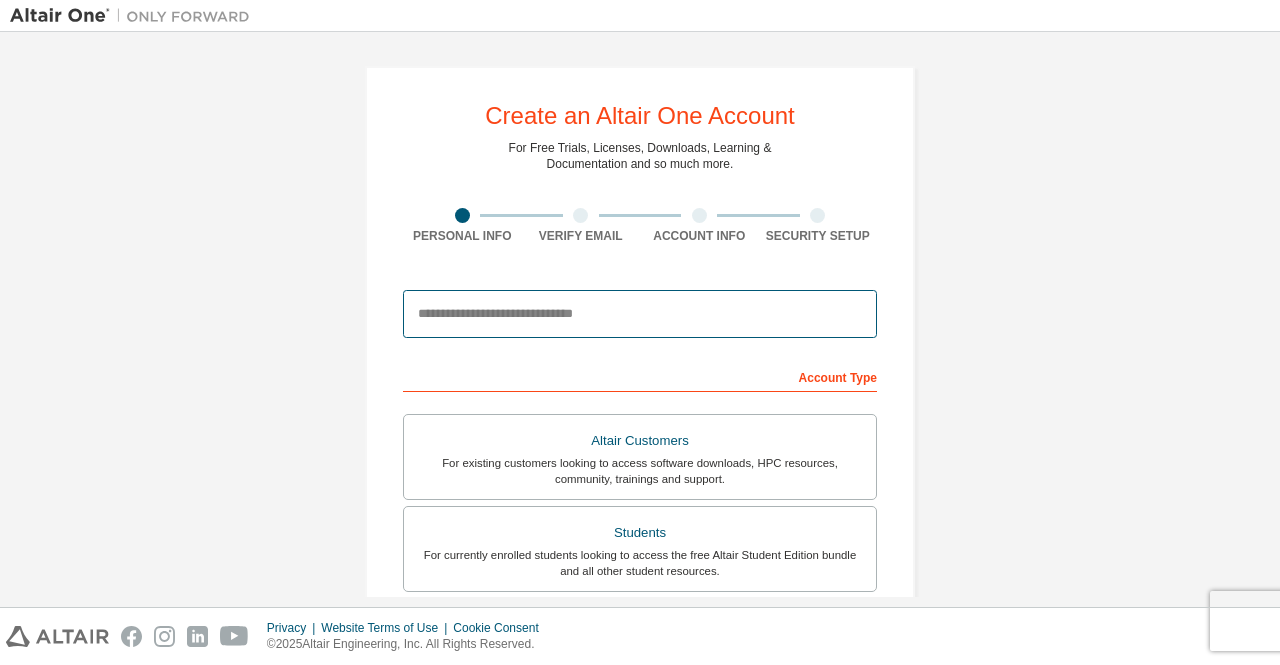 click at bounding box center (640, 314) 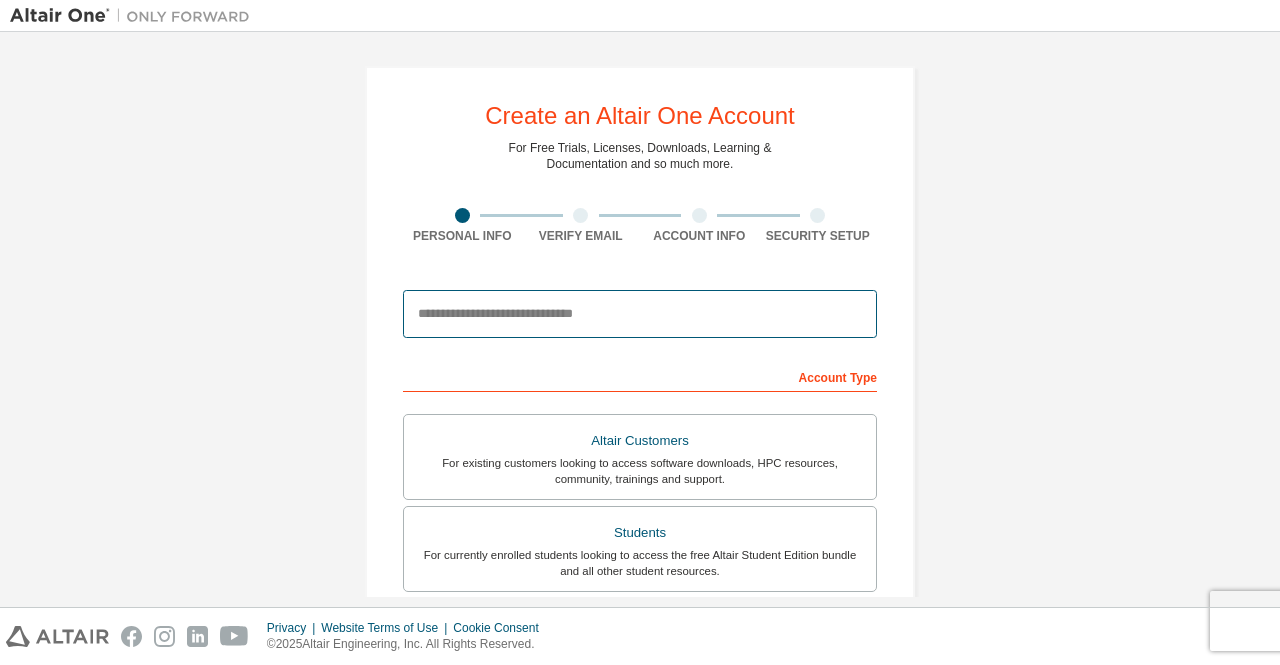 type on "**********" 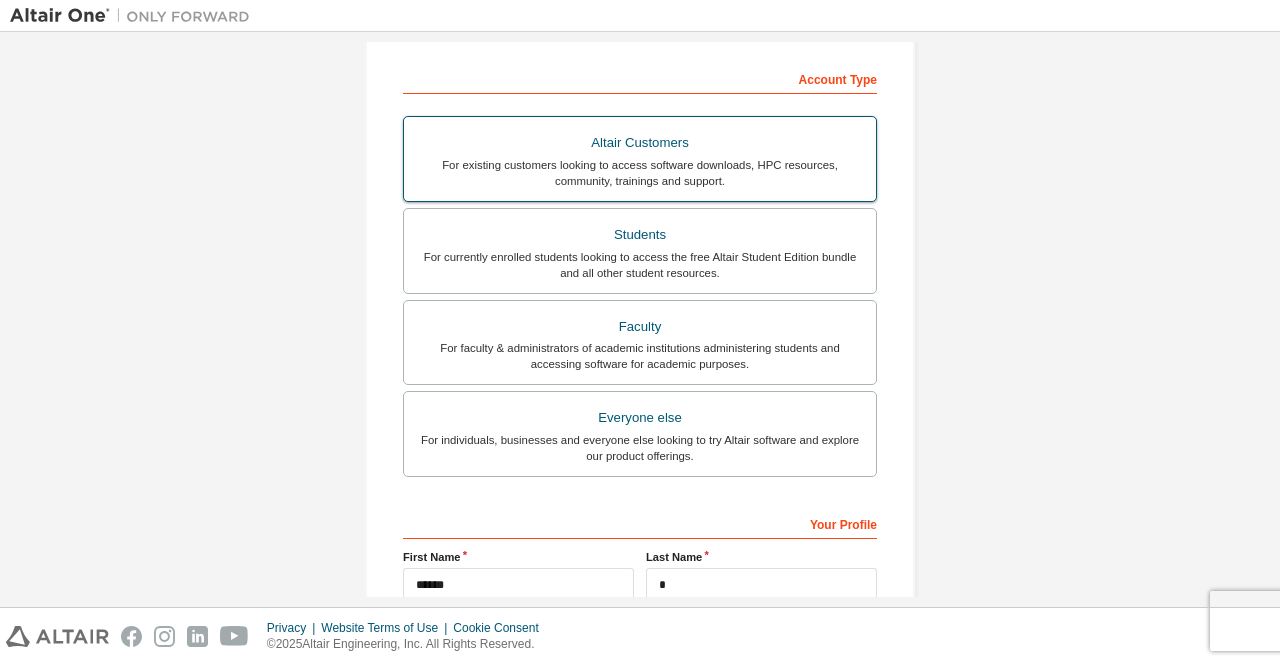 scroll, scrollTop: 498, scrollLeft: 0, axis: vertical 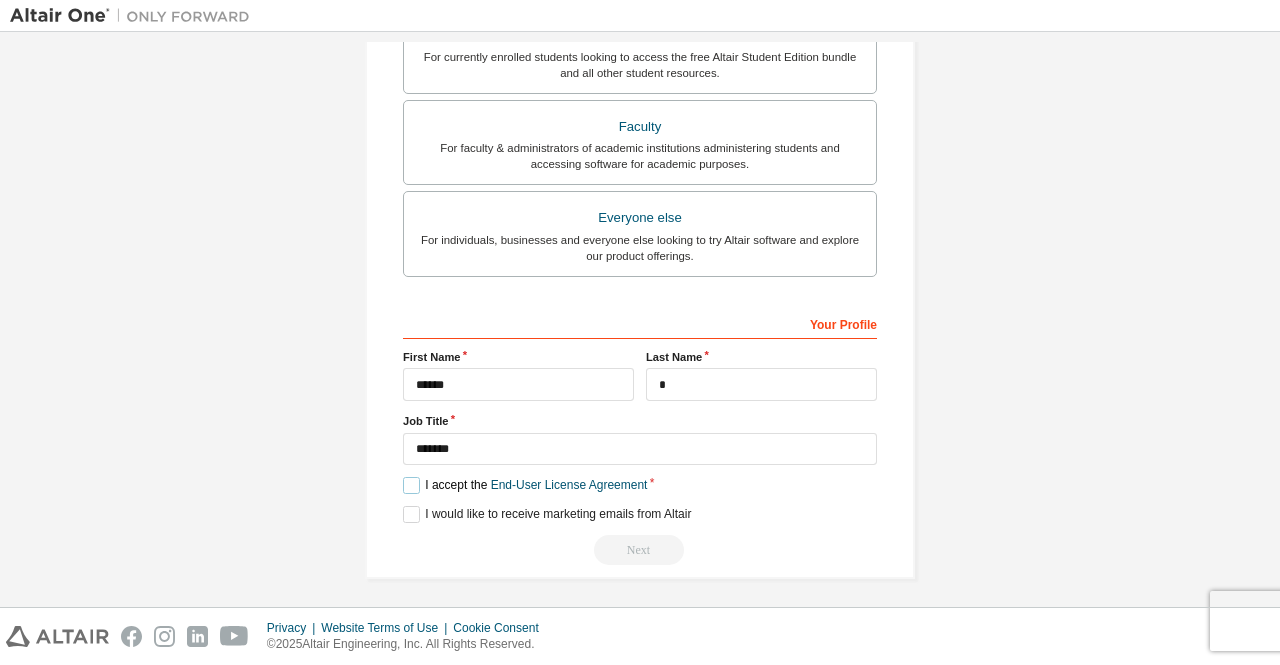 click on "I accept the    End-User License Agreement" at bounding box center [525, 485] 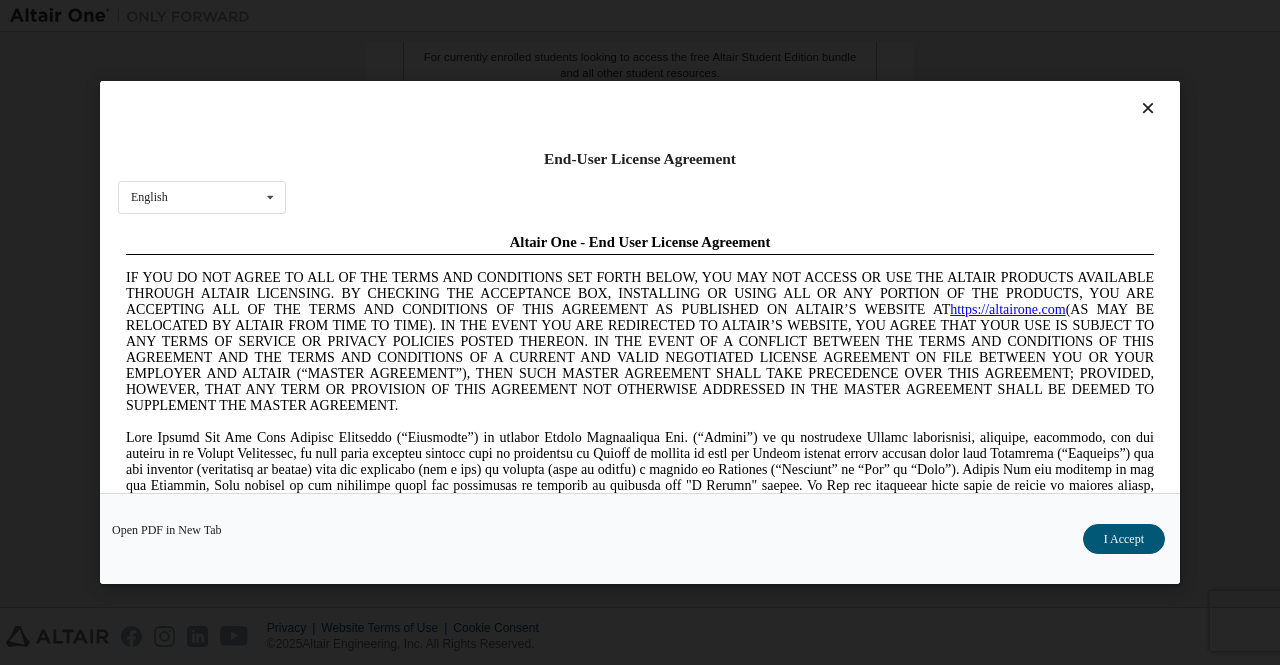 scroll, scrollTop: 0, scrollLeft: 0, axis: both 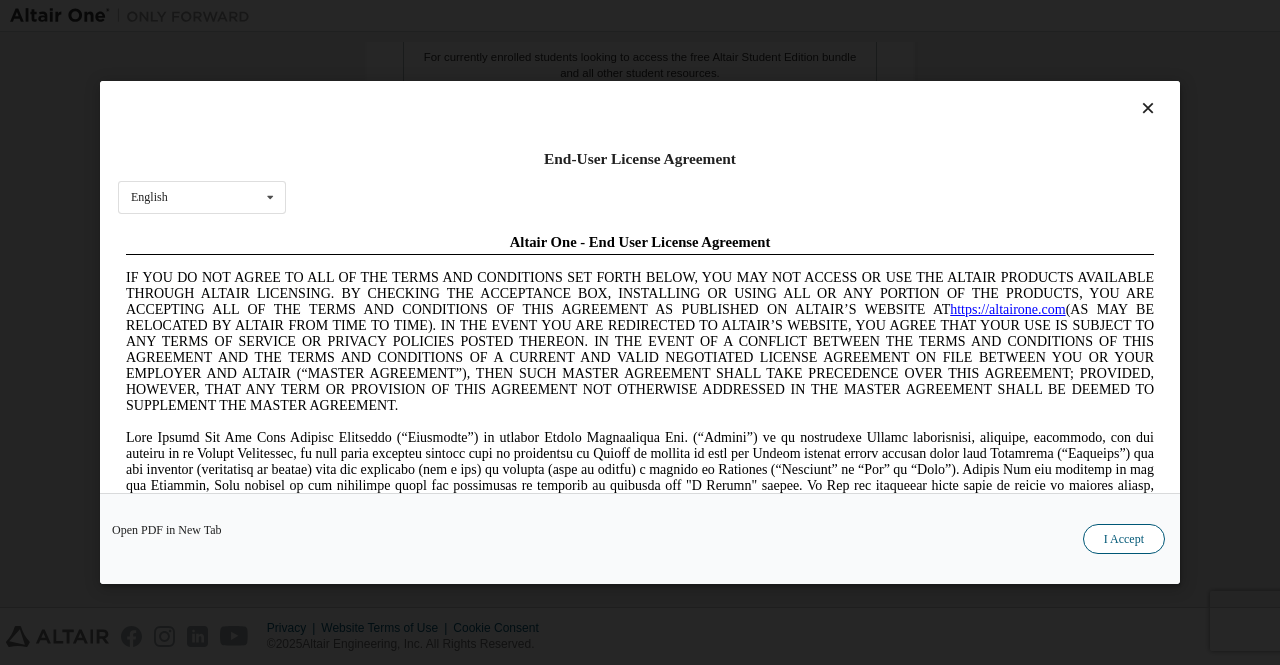 click on "I Accept" at bounding box center (1124, 539) 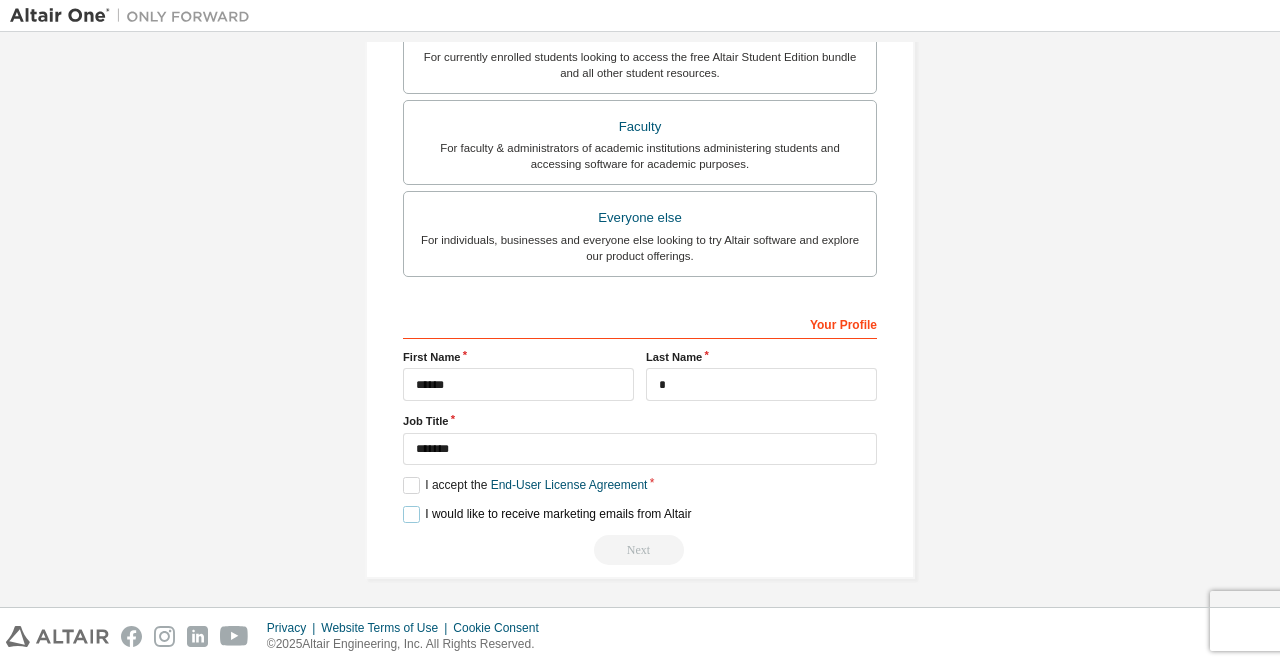 click on "I would like to receive marketing emails from Altair" at bounding box center (547, 514) 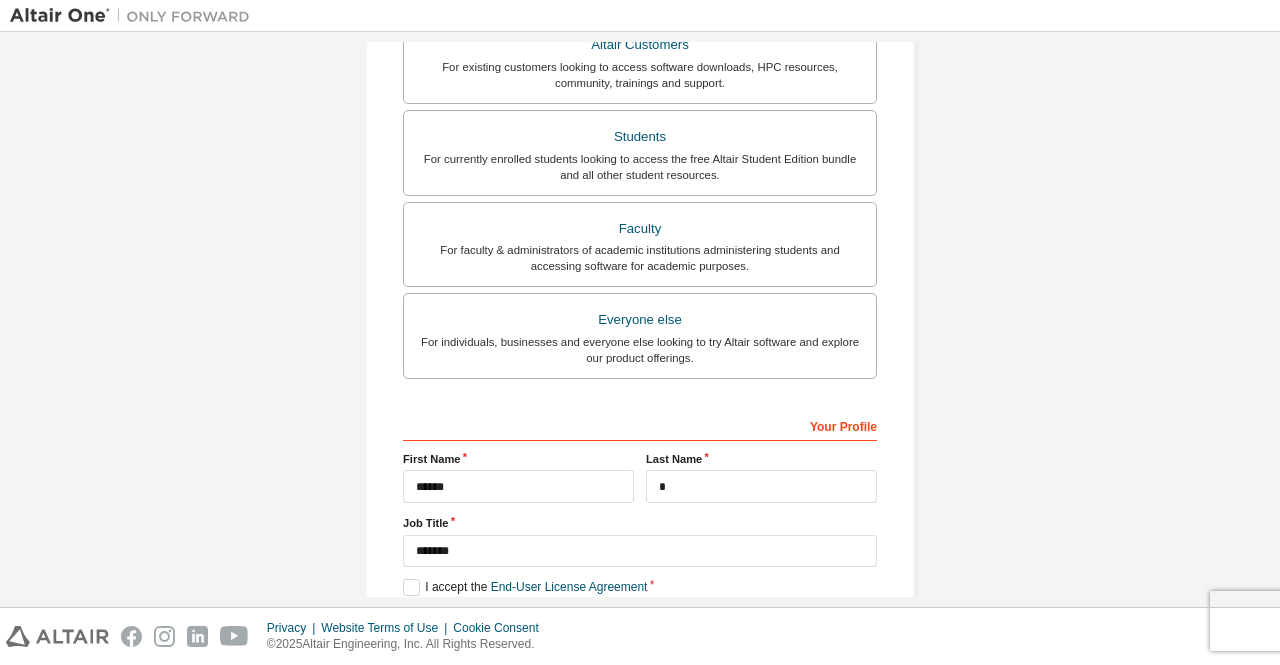 scroll, scrollTop: 498, scrollLeft: 0, axis: vertical 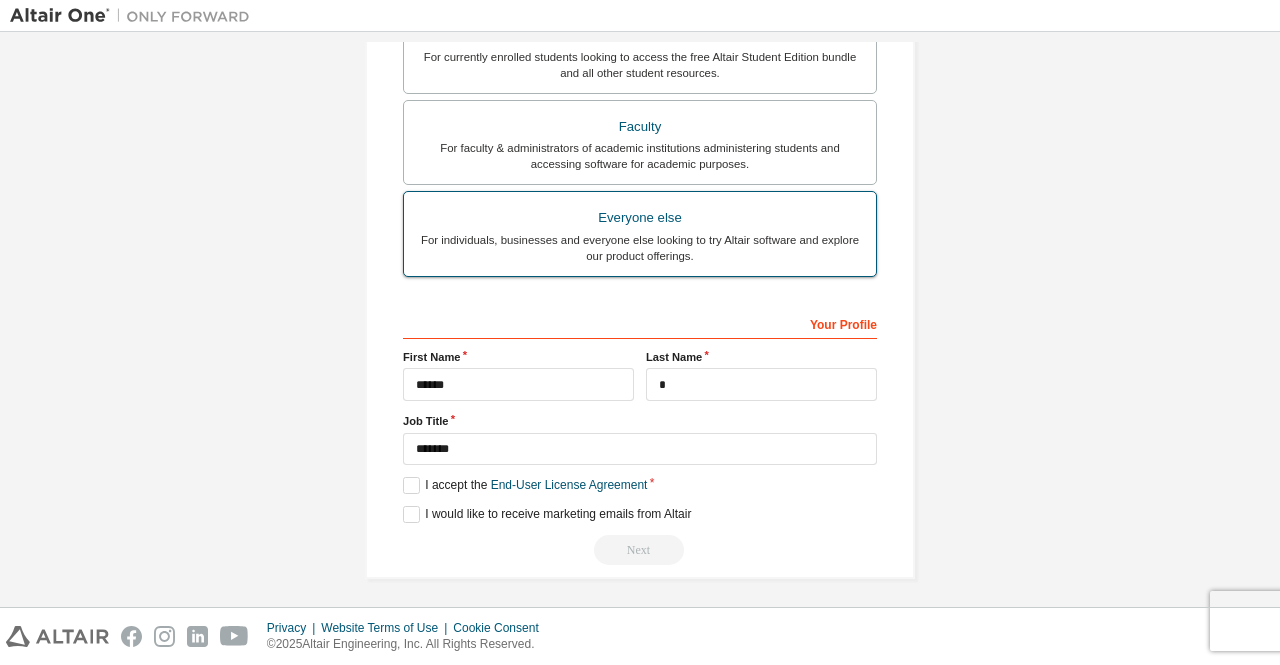 click on "For individuals, businesses and everyone else looking to try Altair software and explore our product offerings." at bounding box center [640, 248] 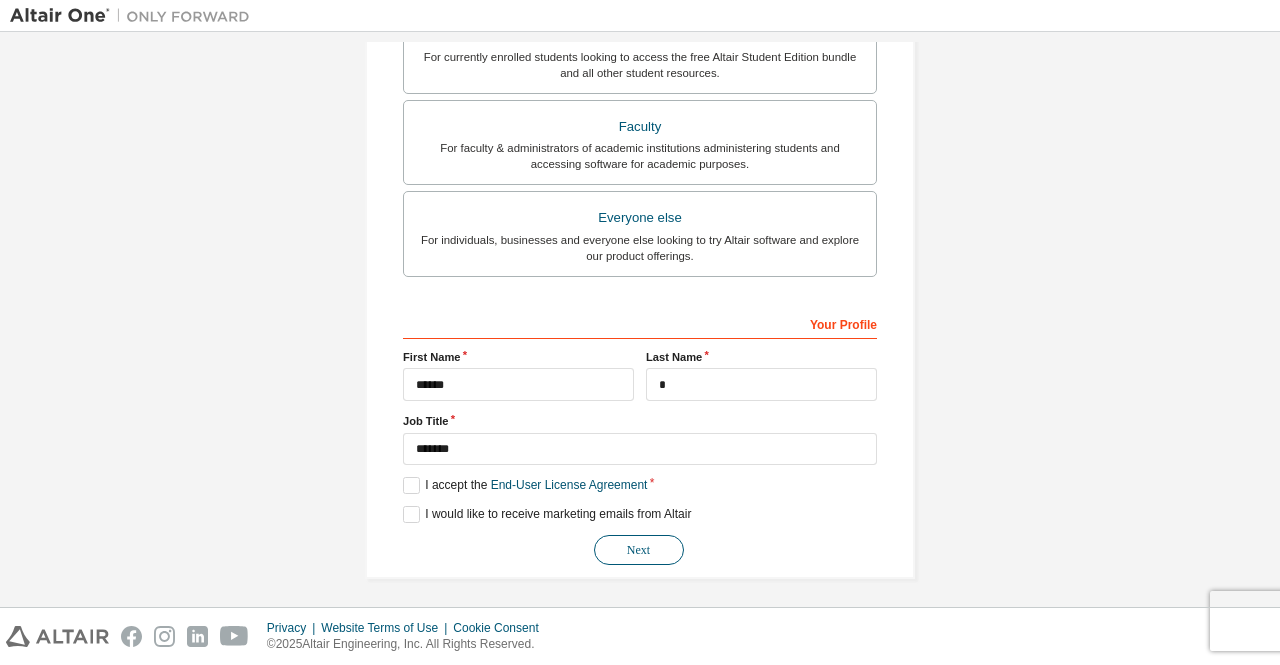 click on "Next" at bounding box center (639, 550) 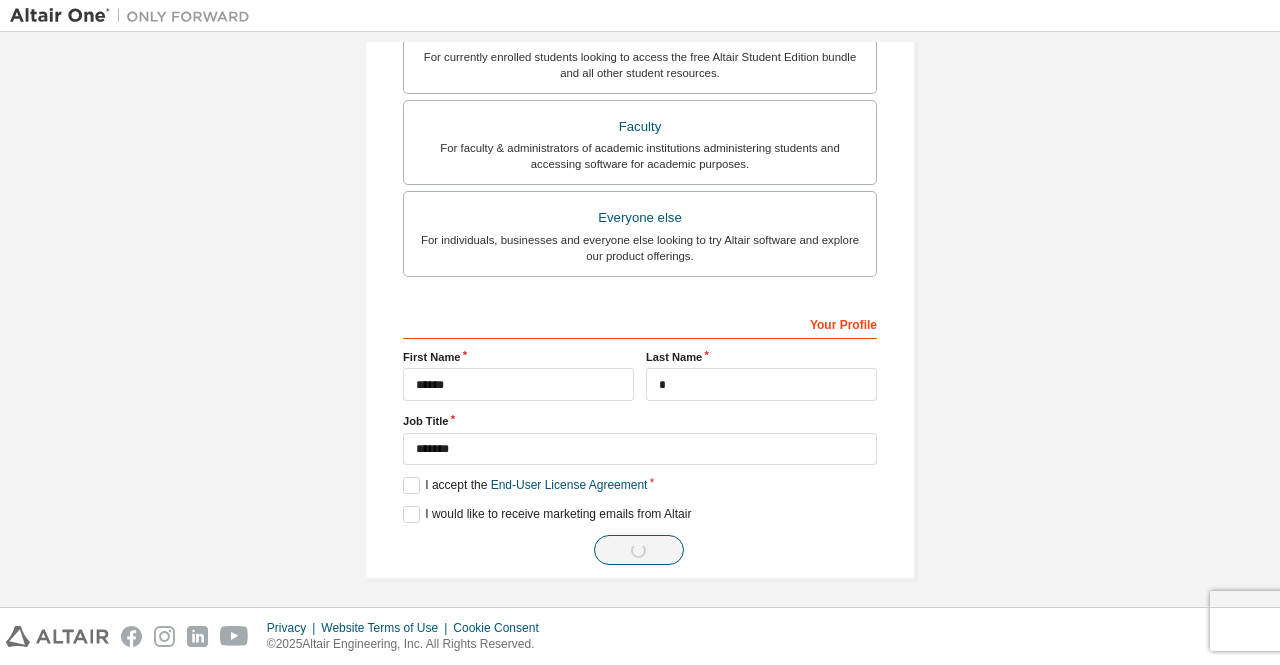 scroll, scrollTop: 0, scrollLeft: 0, axis: both 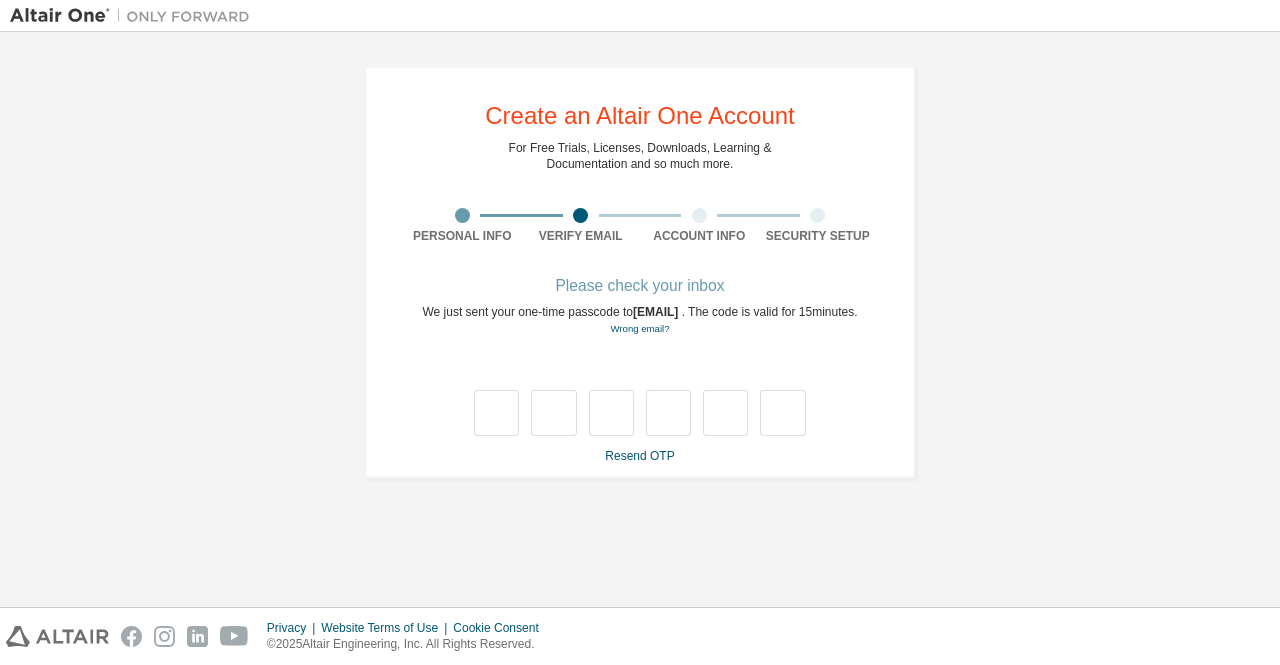 type on "*" 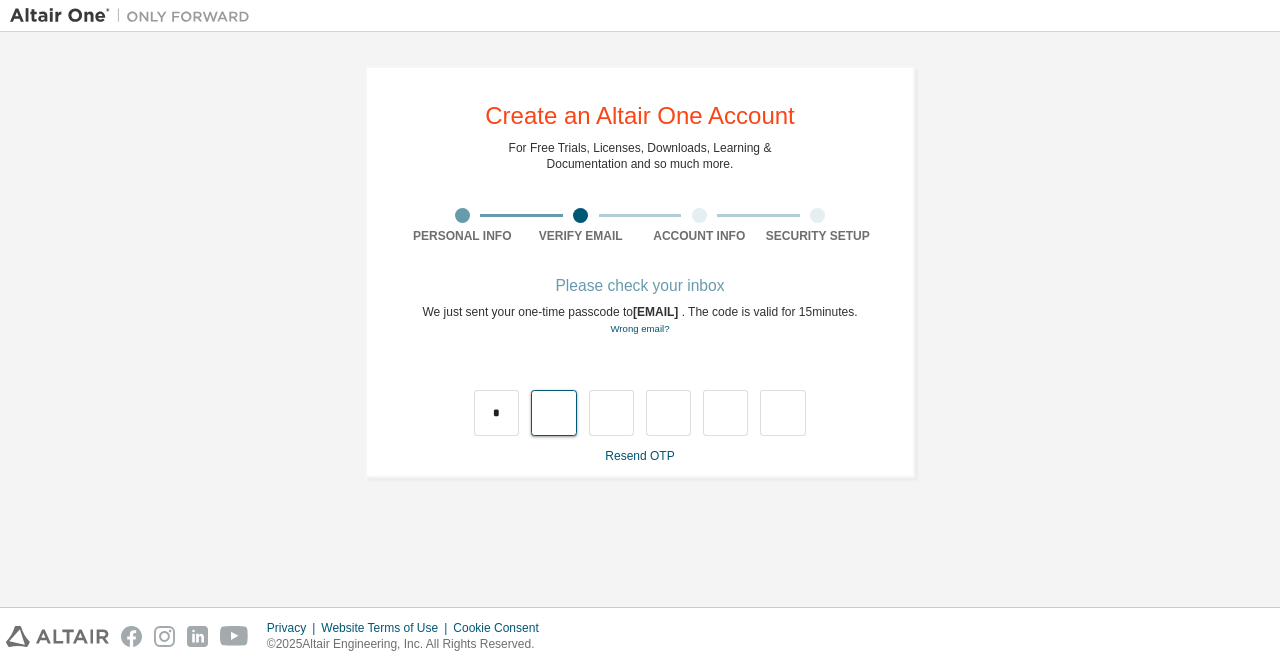 type on "*" 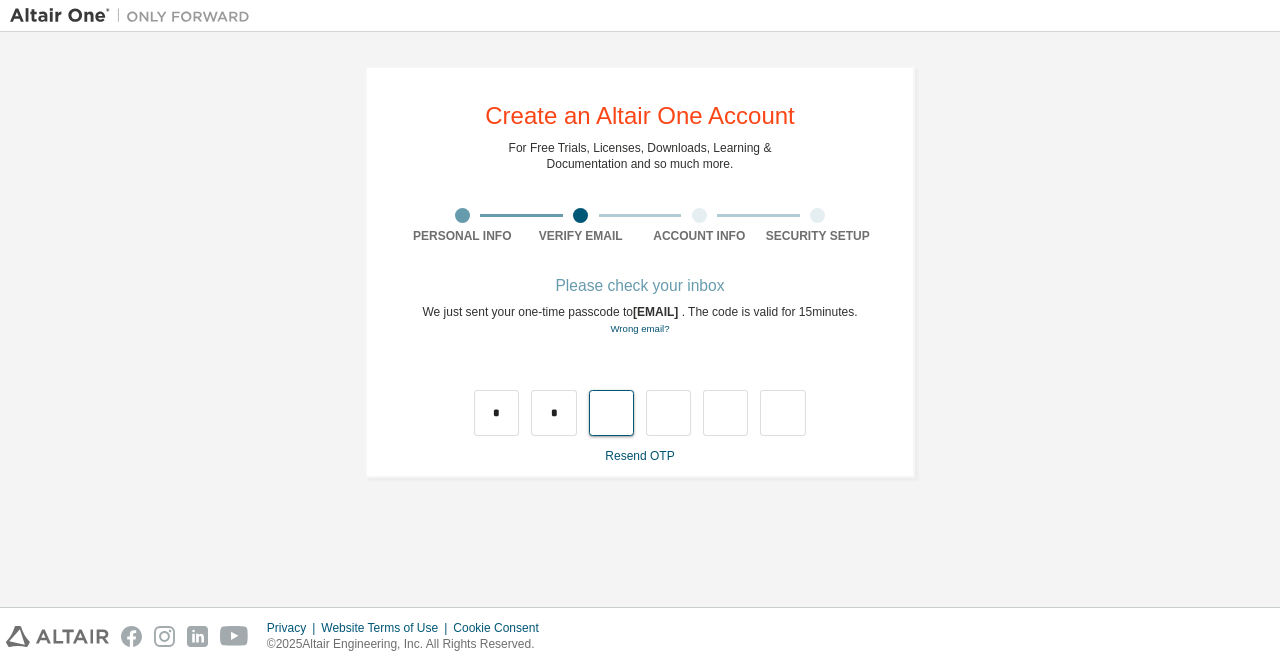 type on "*" 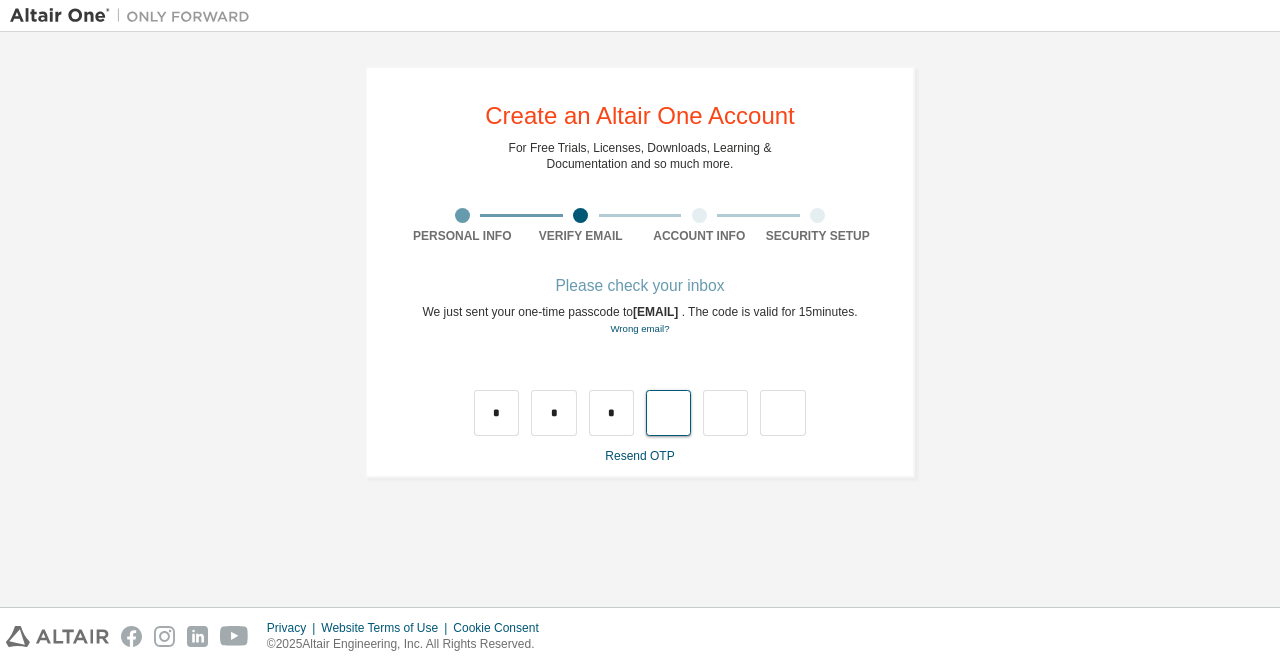 type on "*" 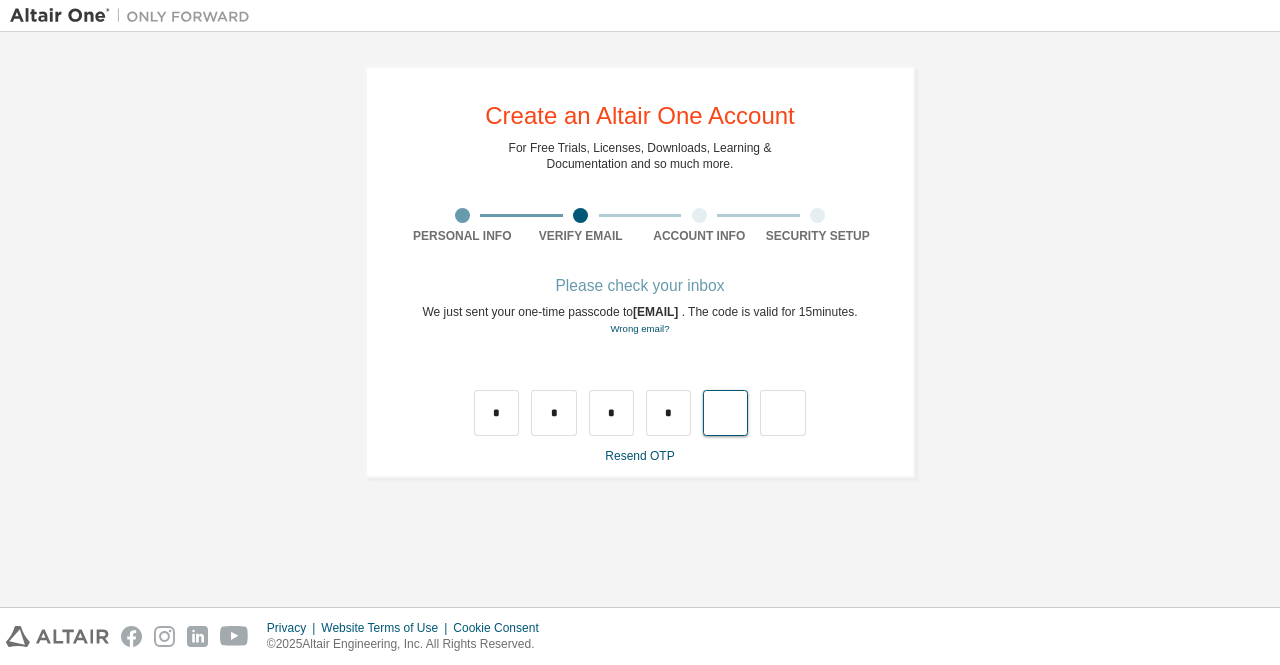 type on "*" 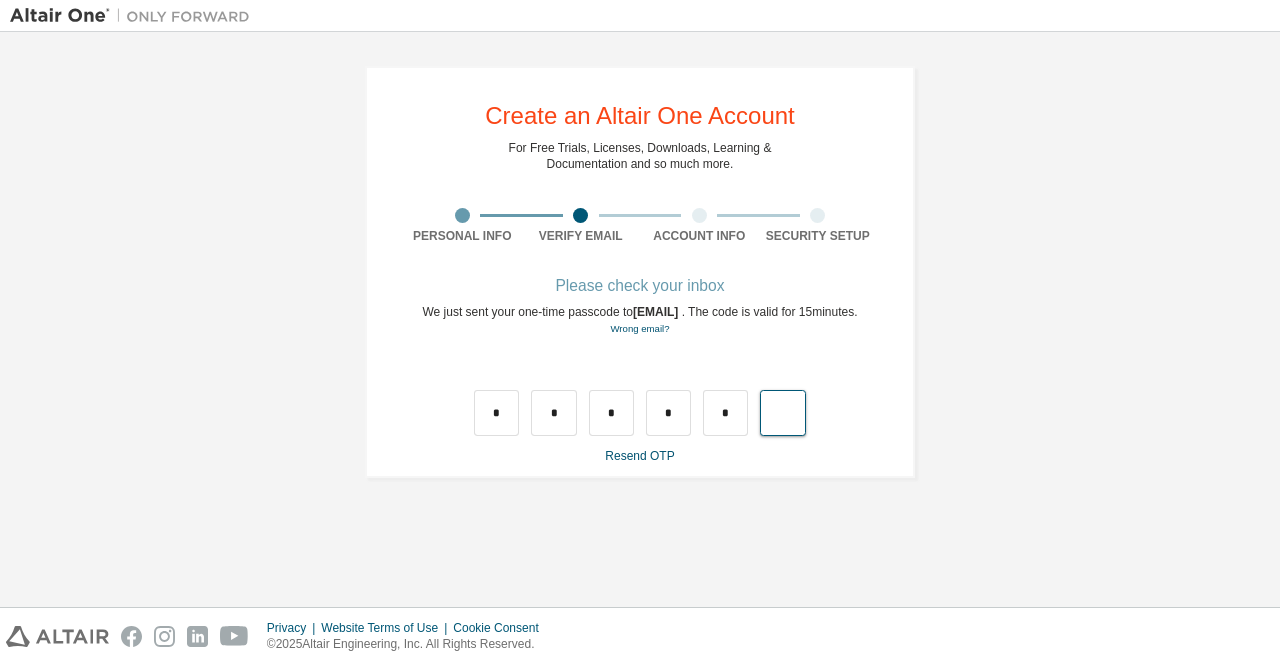 type on "*" 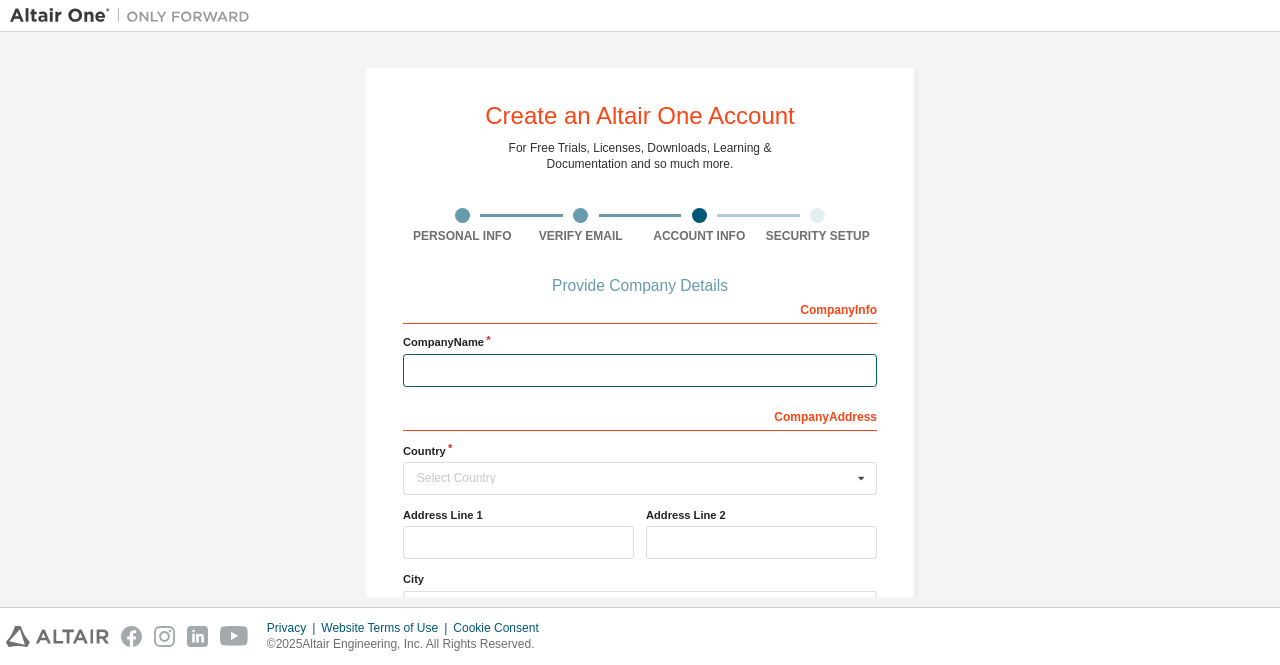 click at bounding box center [640, 370] 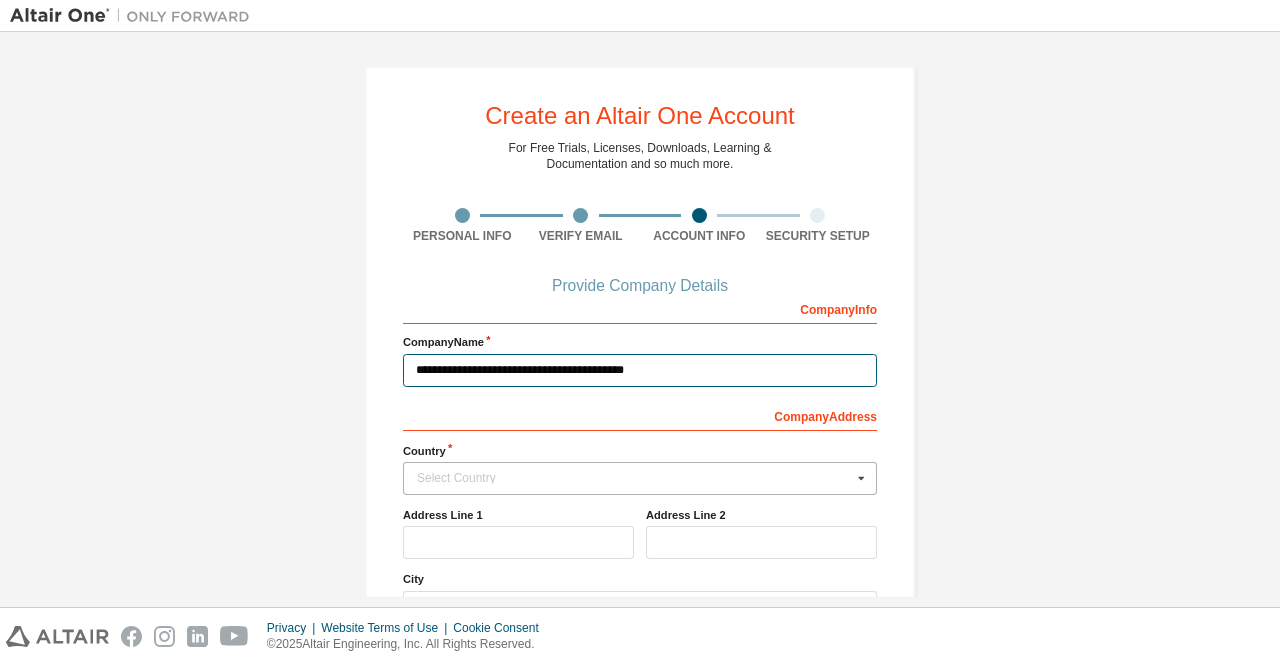 type on "**********" 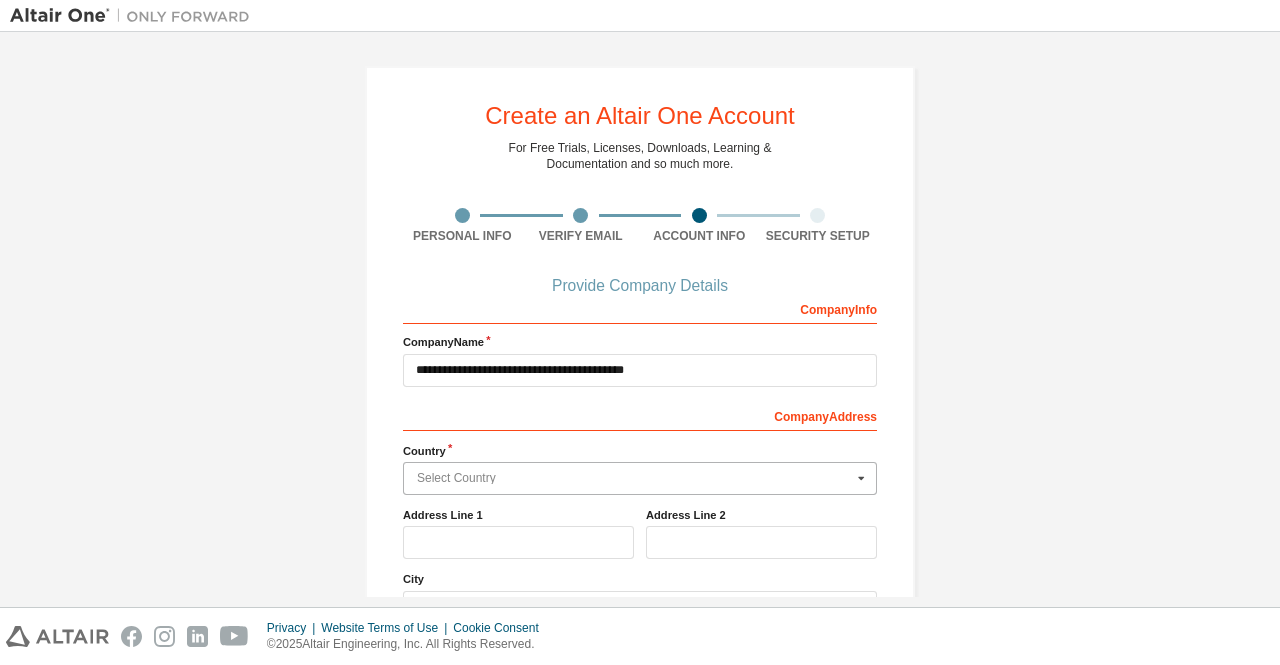 click at bounding box center (641, 478) 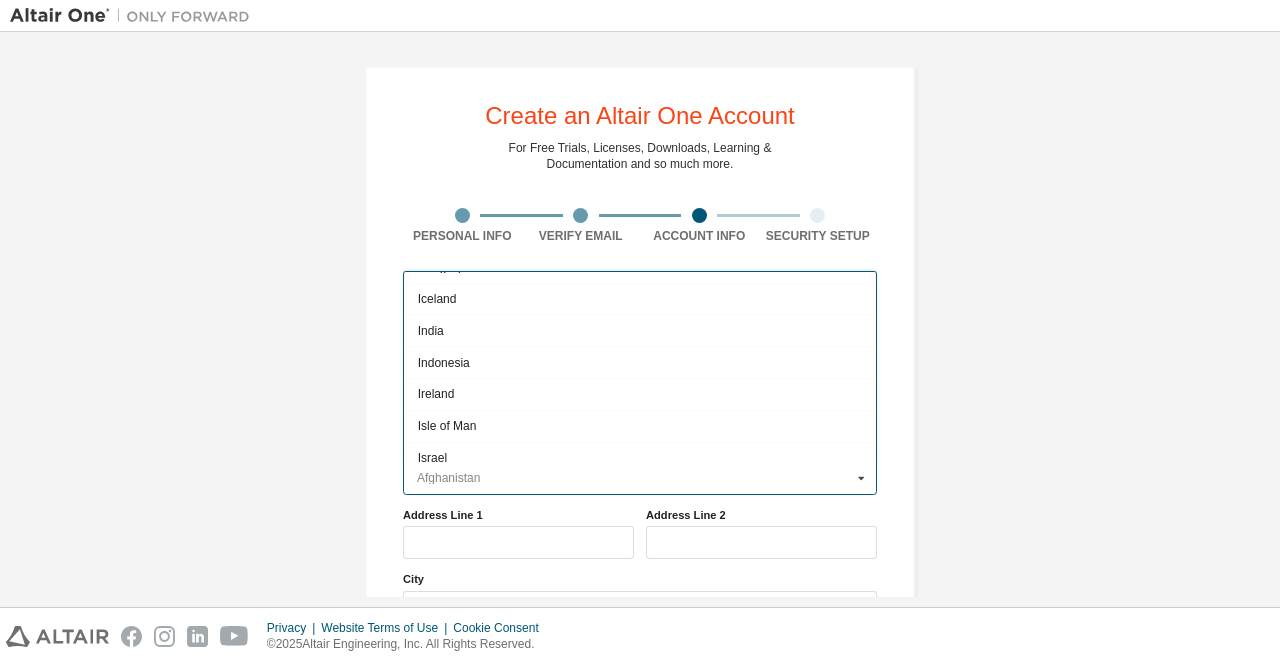 scroll, scrollTop: 3072, scrollLeft: 0, axis: vertical 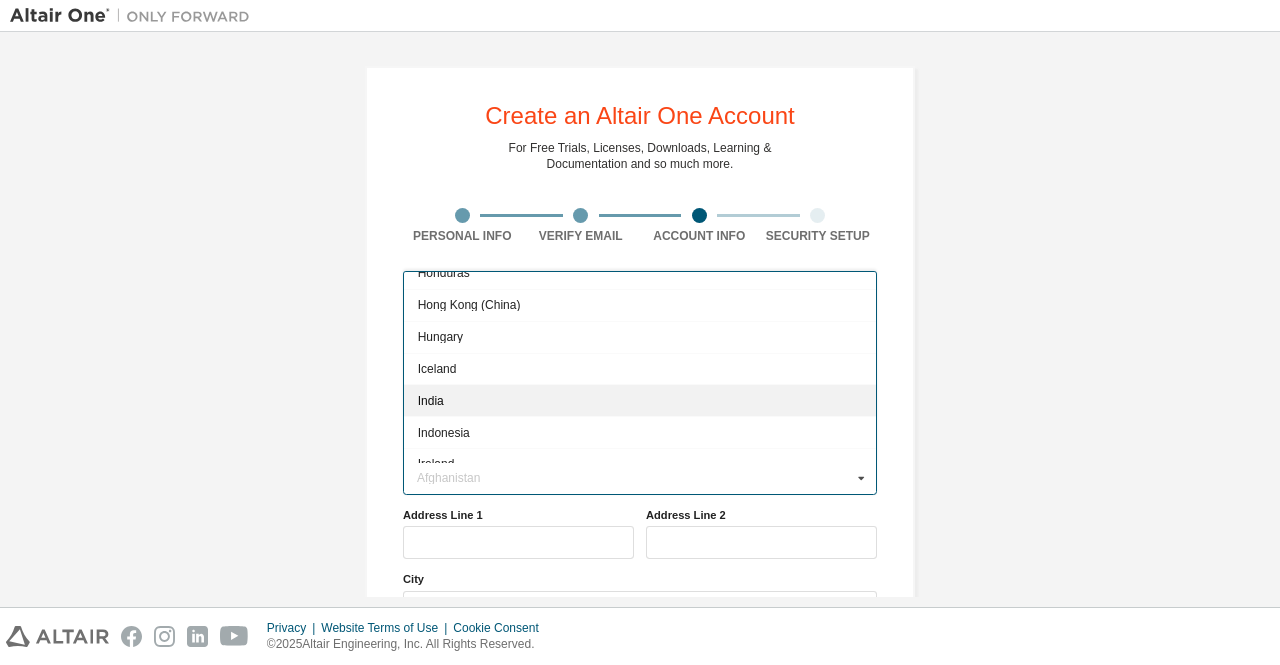click on "India" at bounding box center (640, 400) 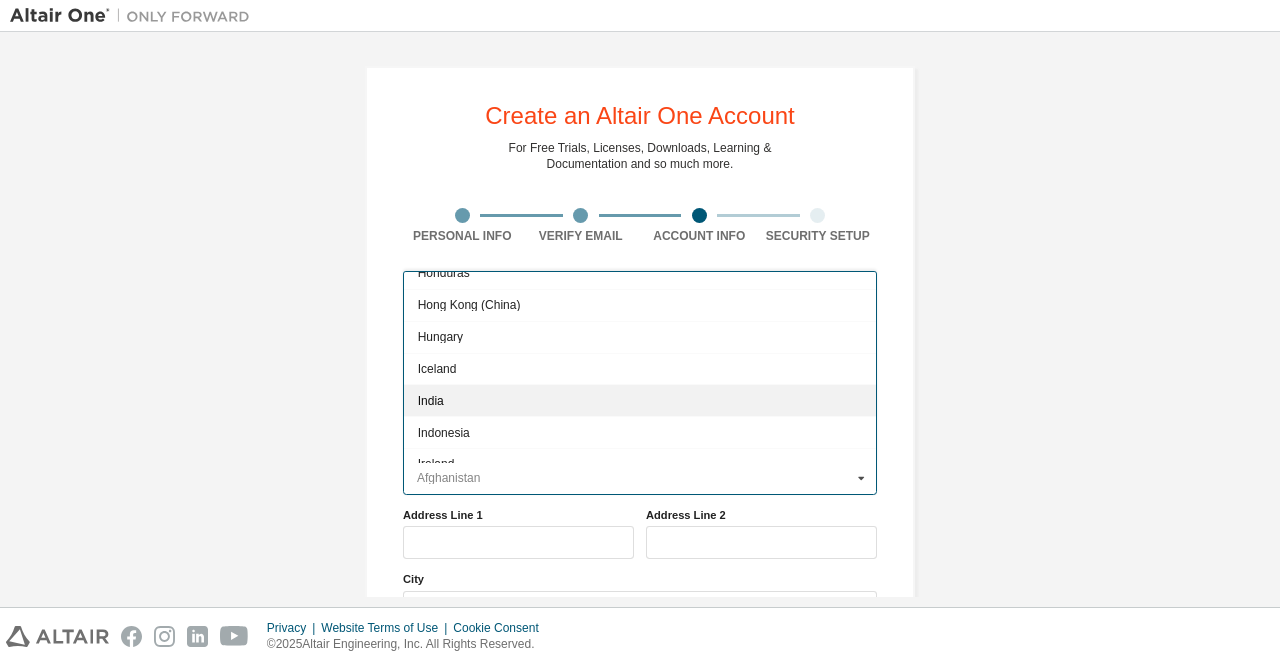 type on "***" 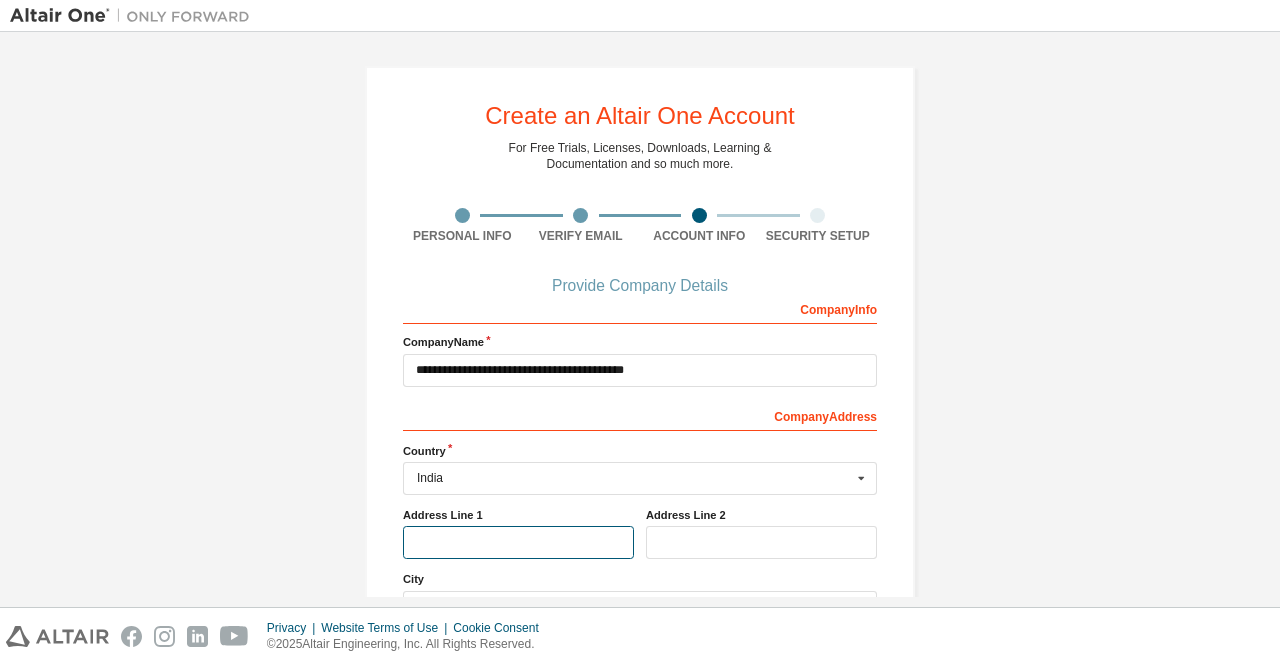 click at bounding box center (518, 542) 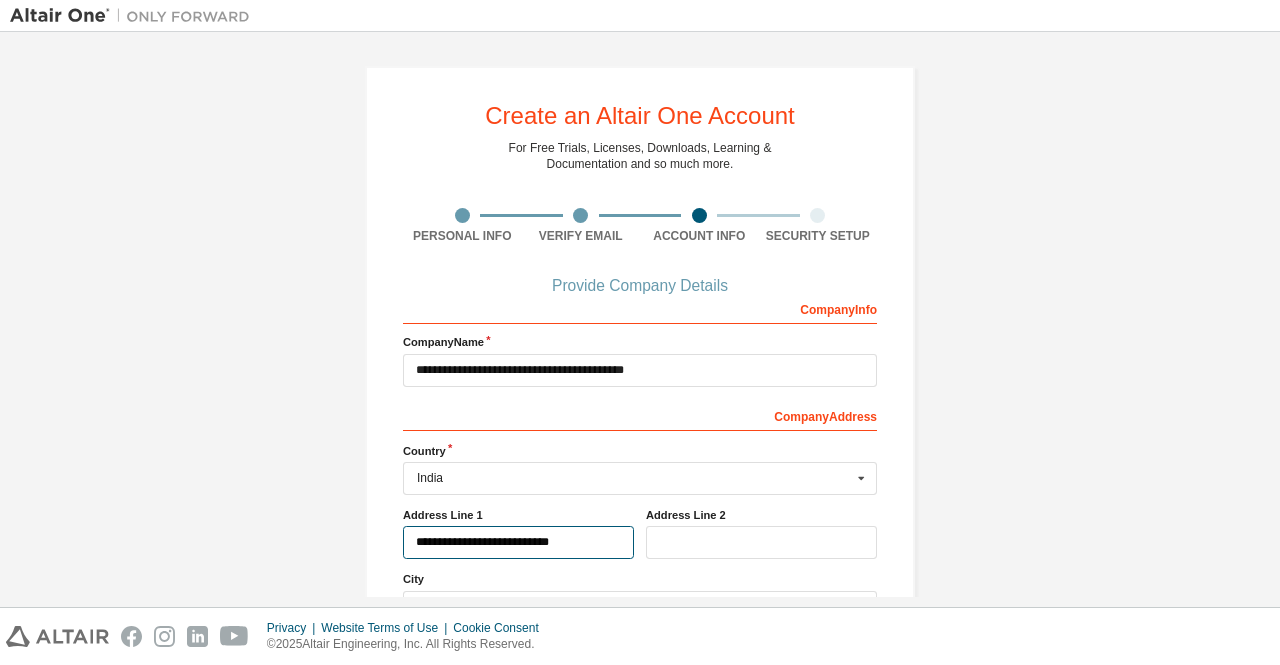 scroll, scrollTop: 243, scrollLeft: 0, axis: vertical 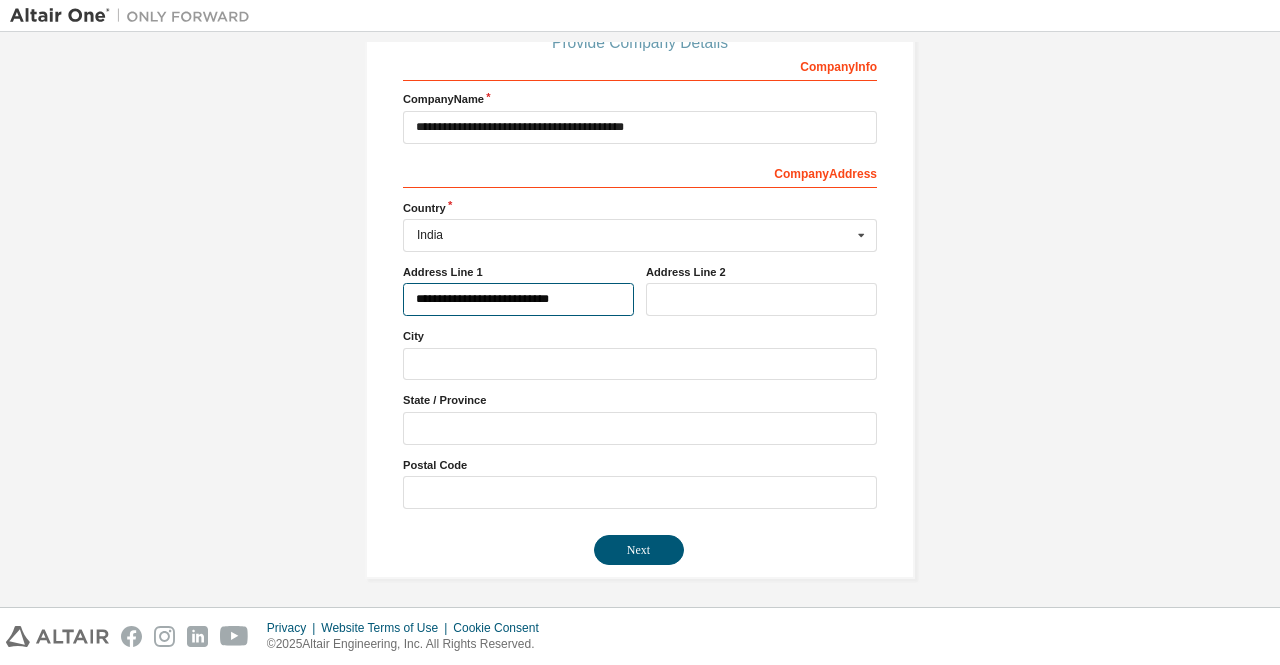 type on "**********" 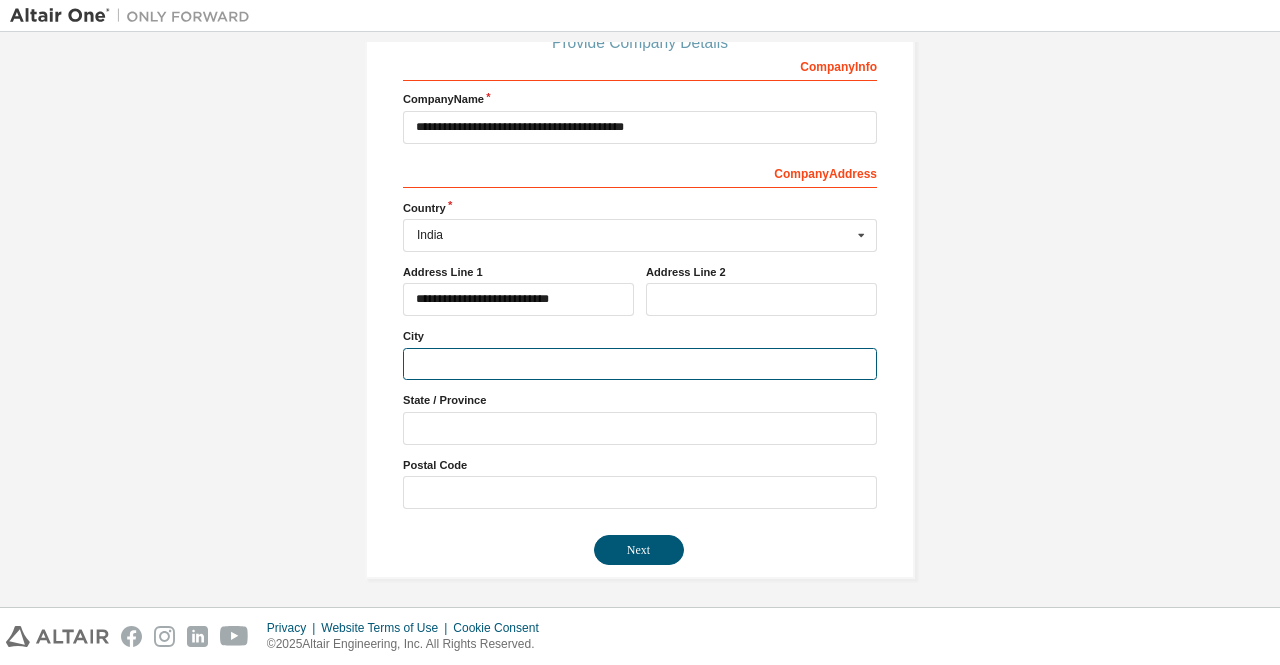 click at bounding box center [640, 364] 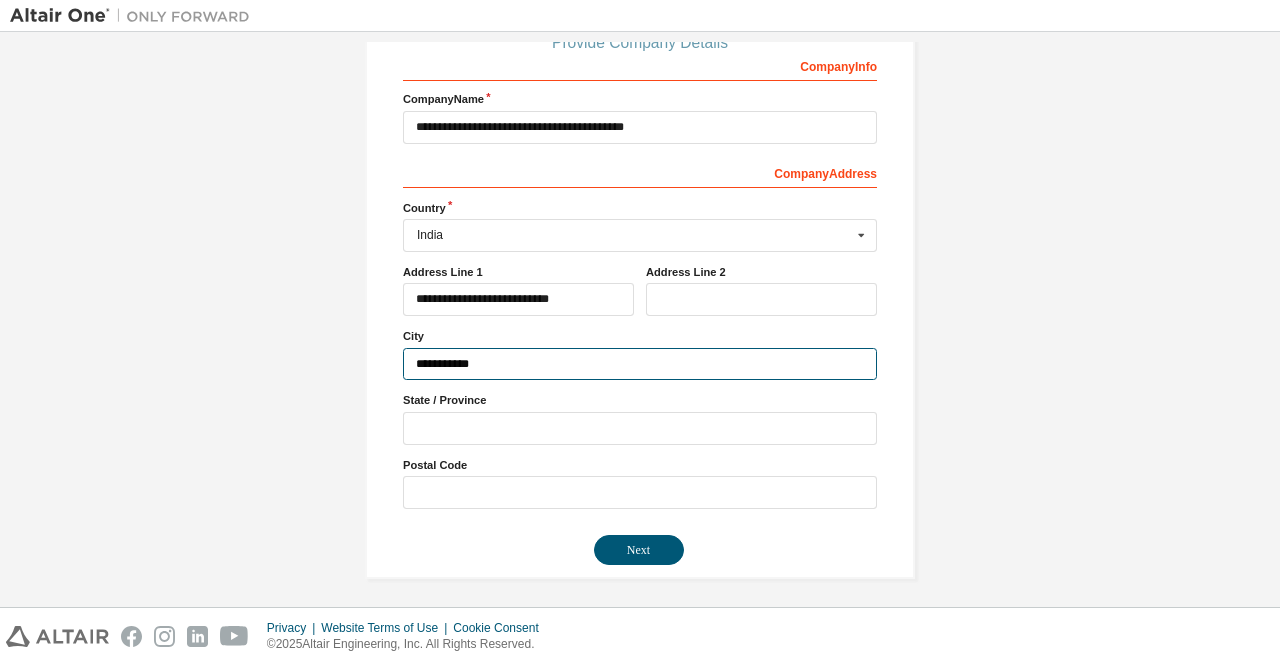 type on "**********" 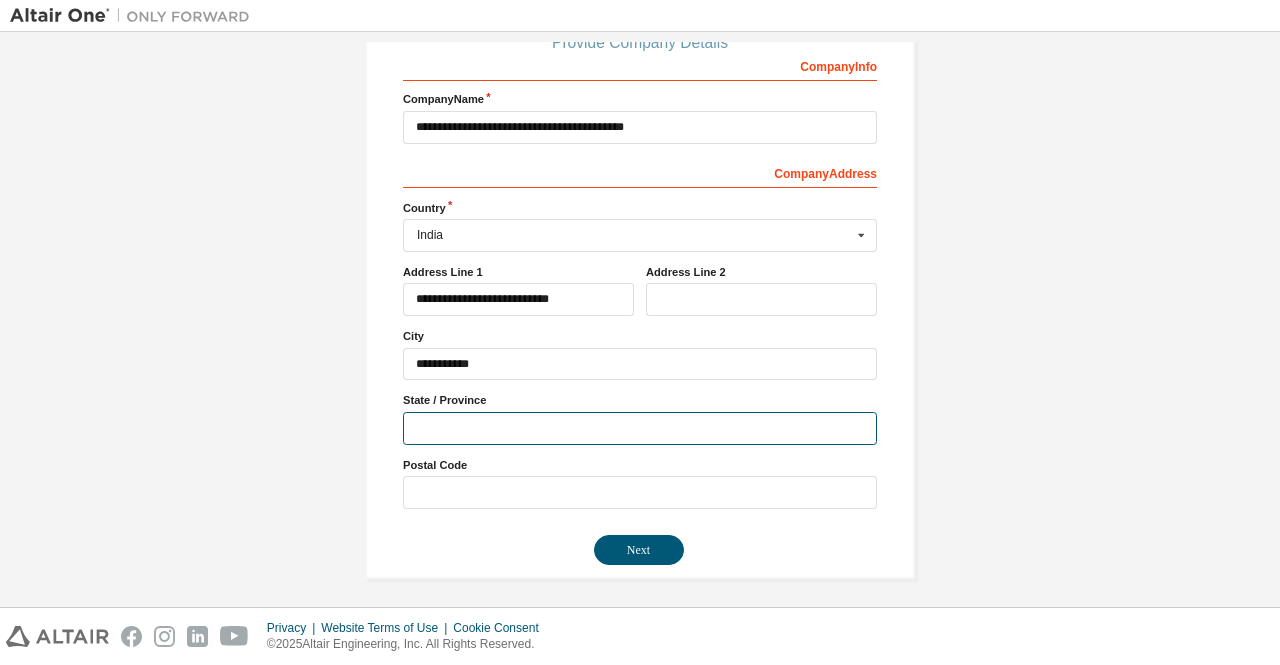 click at bounding box center (640, 428) 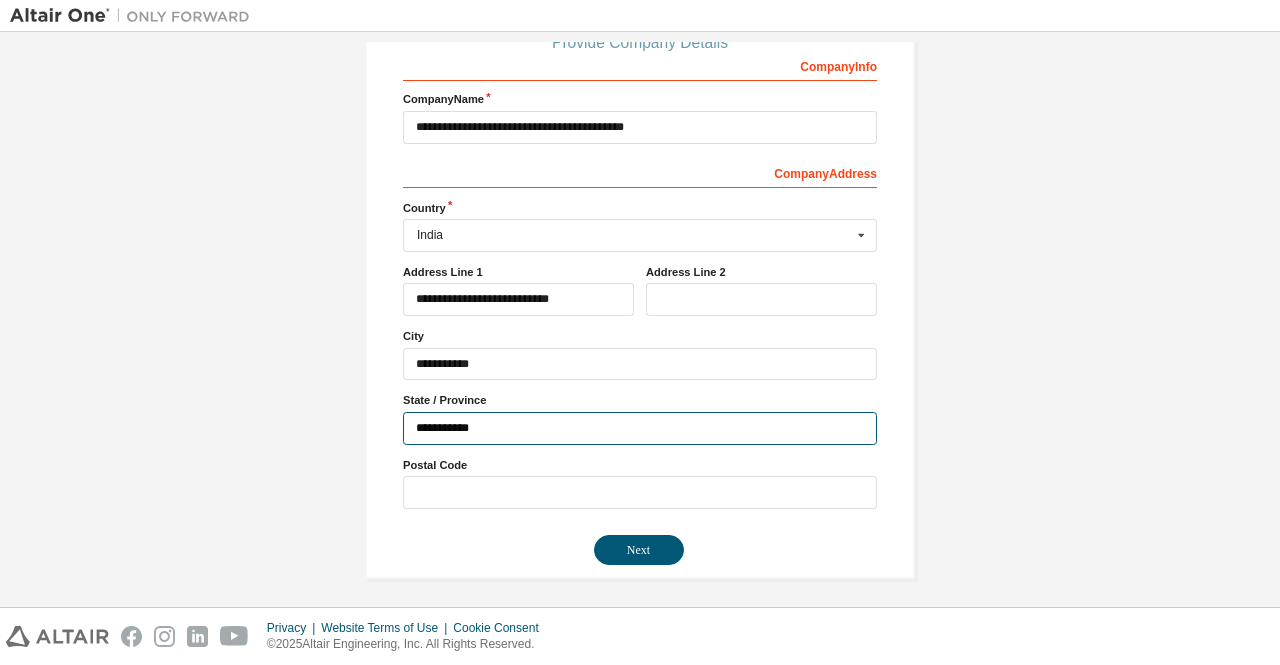 type on "**********" 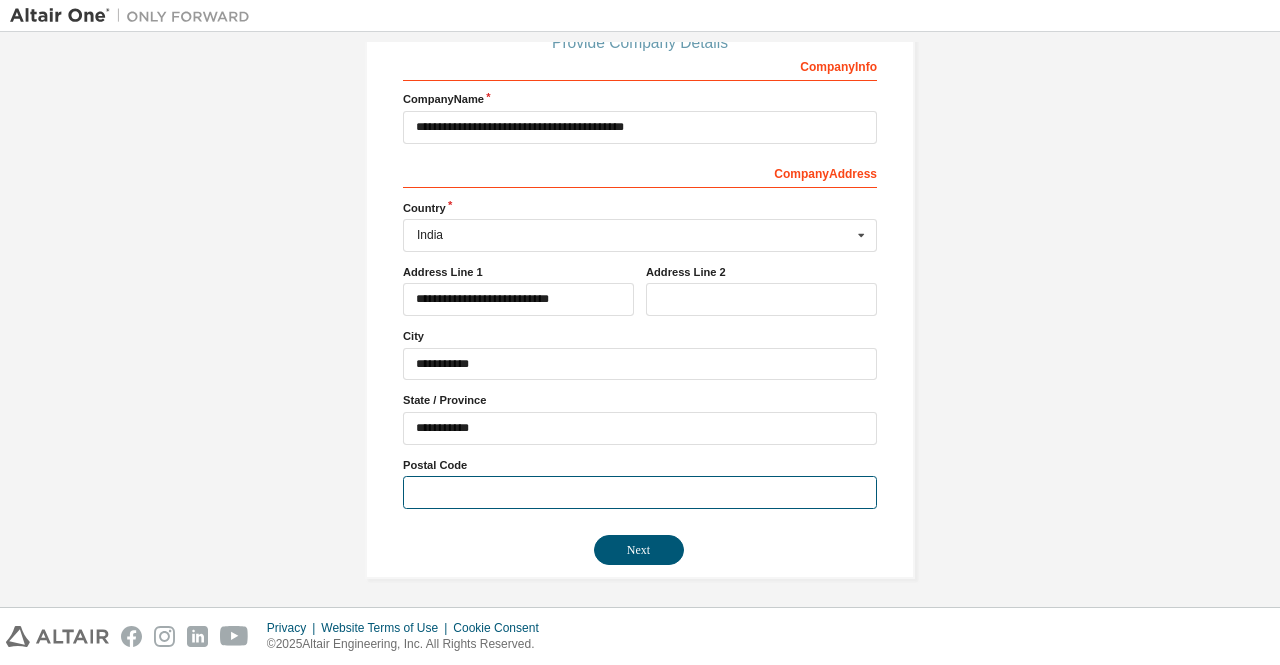 click at bounding box center (640, 492) 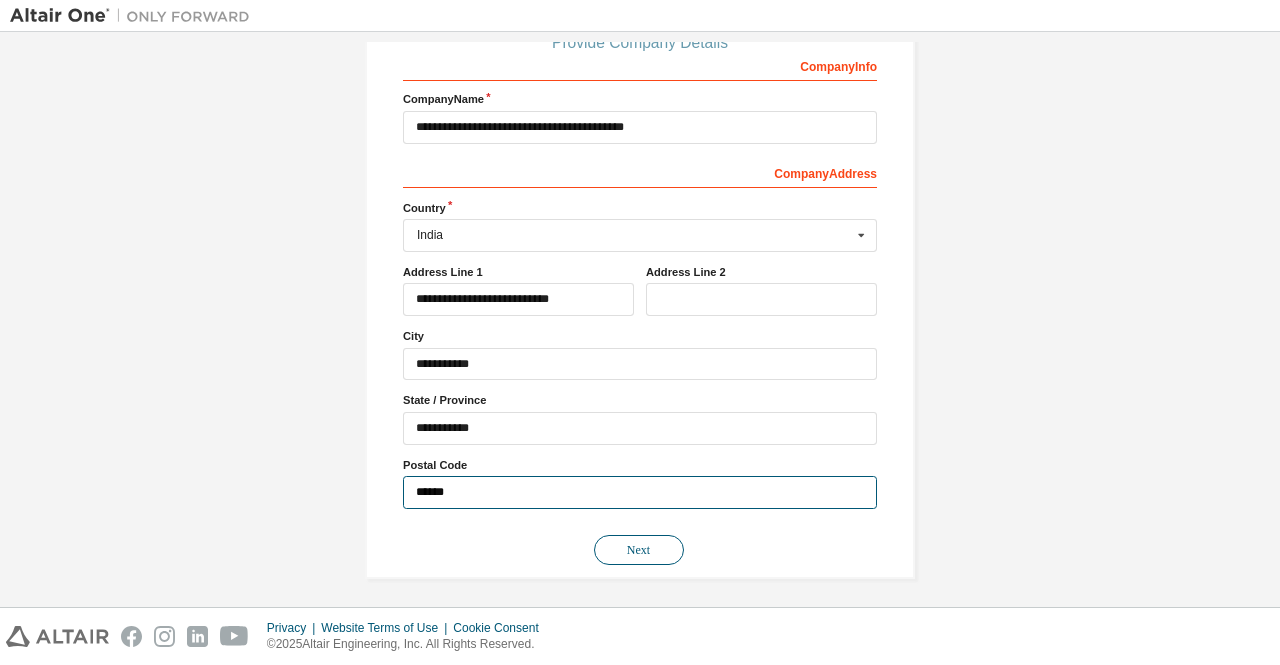 type on "******" 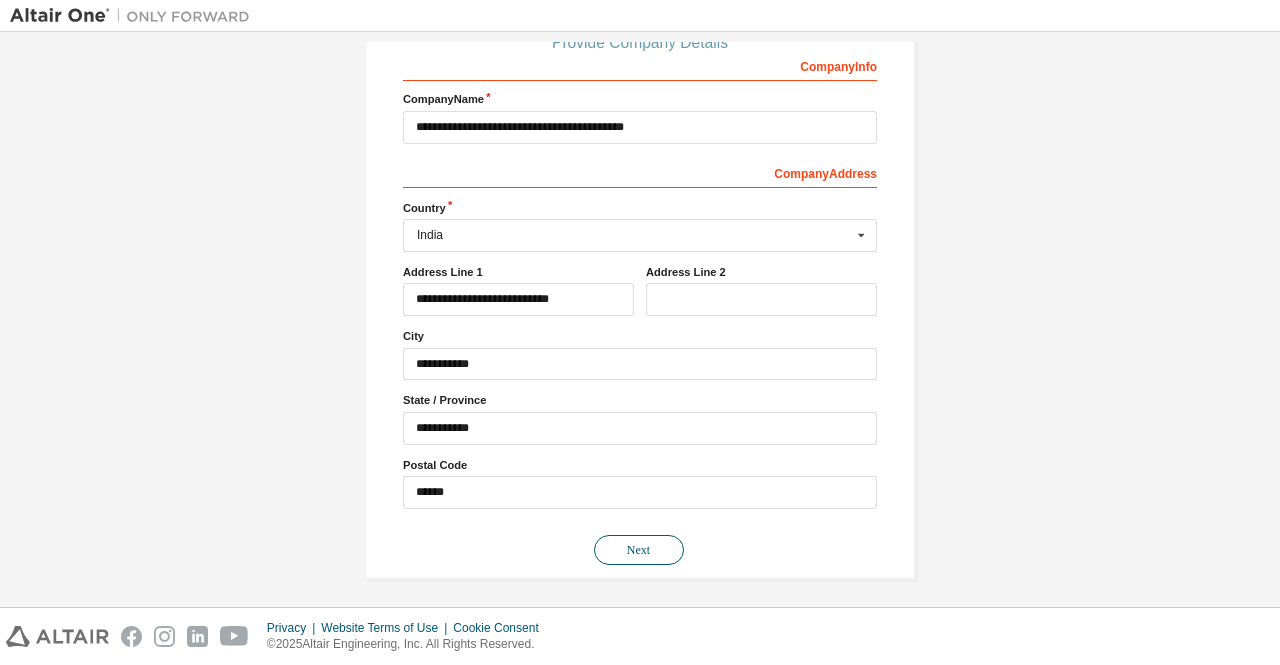 click on "Next" at bounding box center (639, 550) 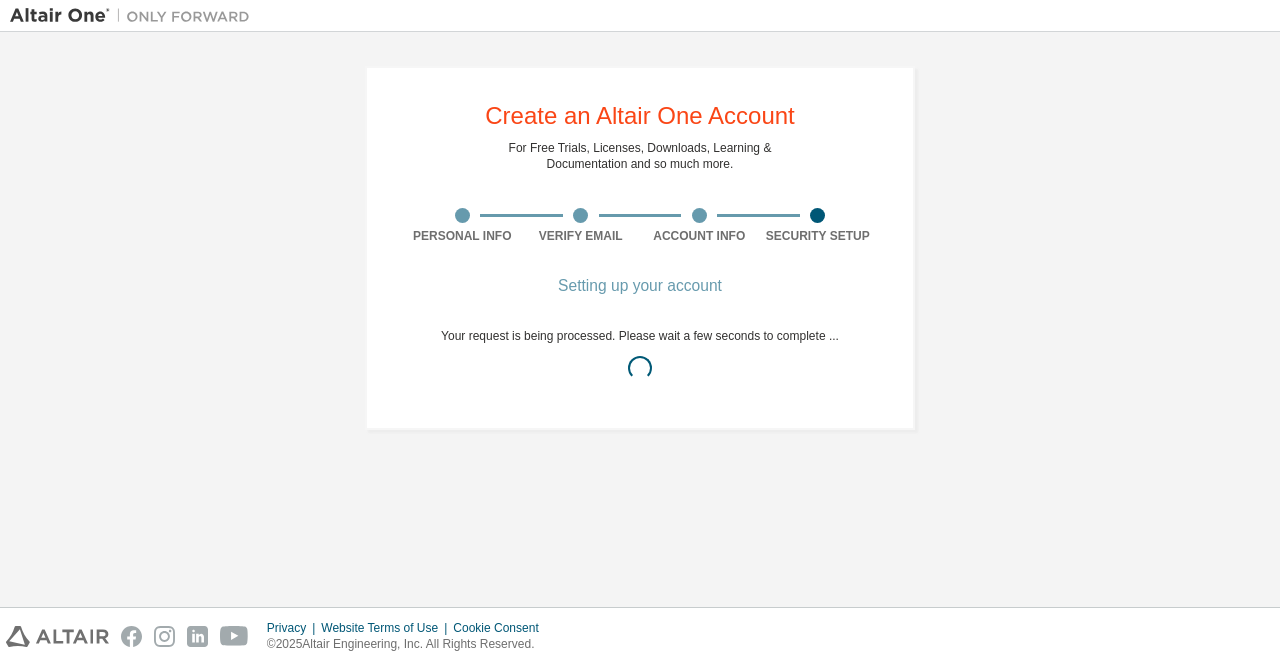 scroll, scrollTop: 0, scrollLeft: 0, axis: both 